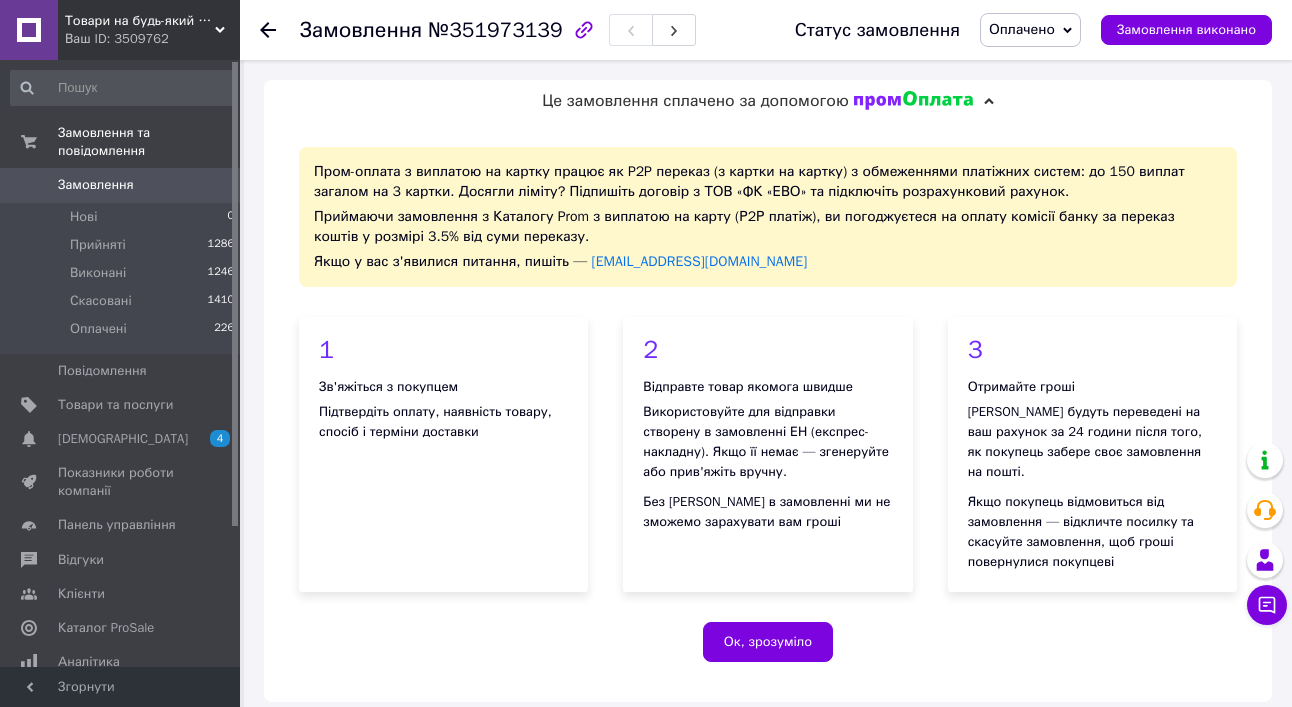 scroll, scrollTop: 900, scrollLeft: 0, axis: vertical 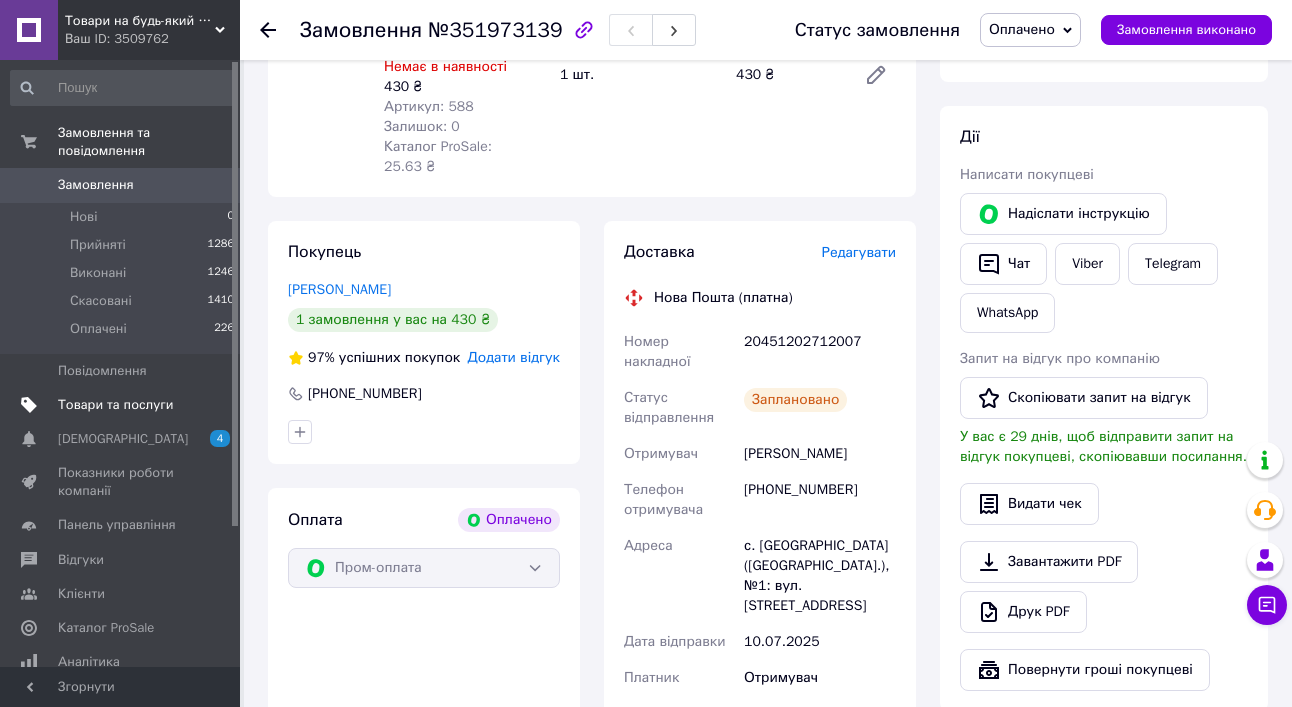 click on "Товари та послуги" at bounding box center (115, 405) 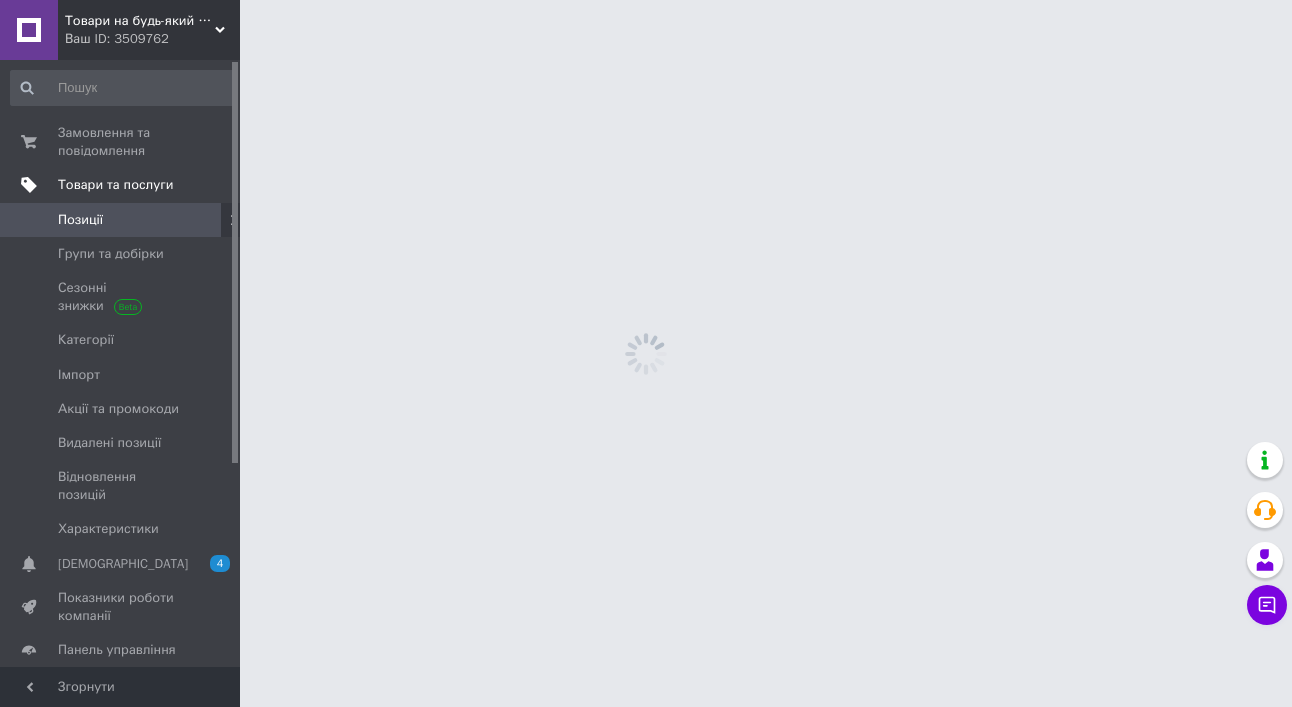 scroll, scrollTop: 0, scrollLeft: 0, axis: both 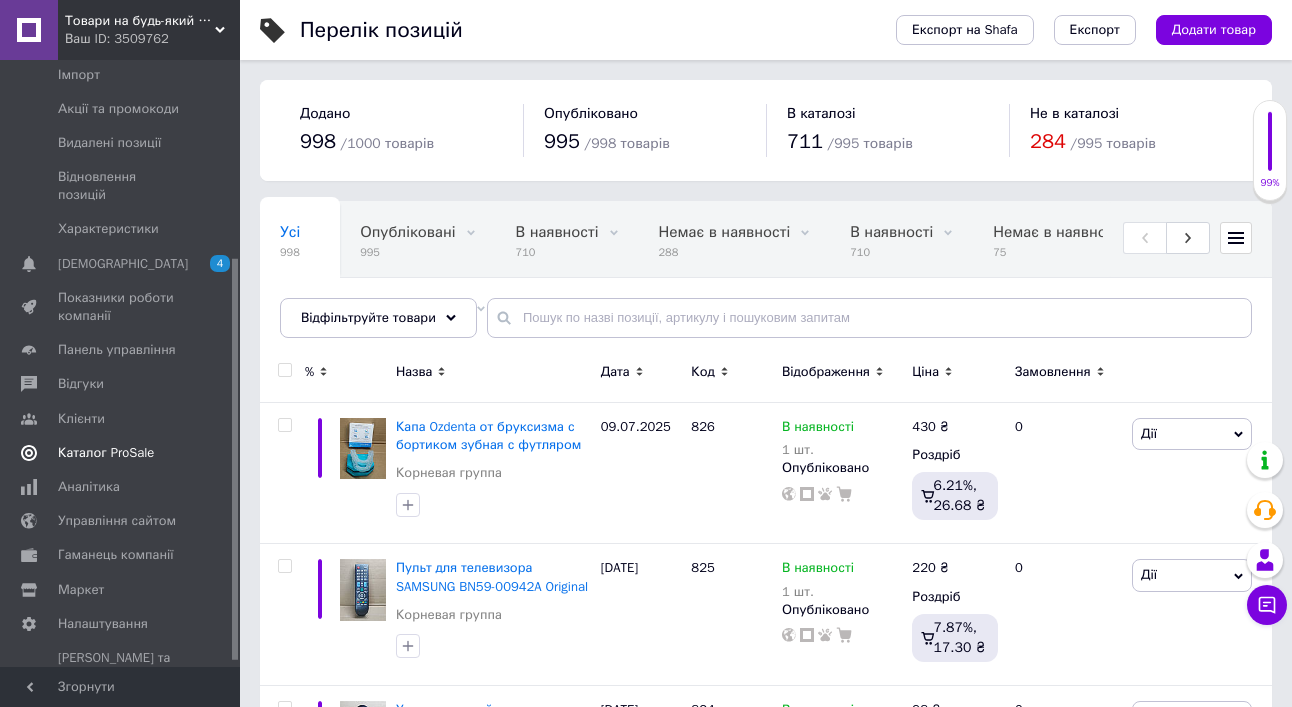 click on "Каталог ProSale" at bounding box center (106, 453) 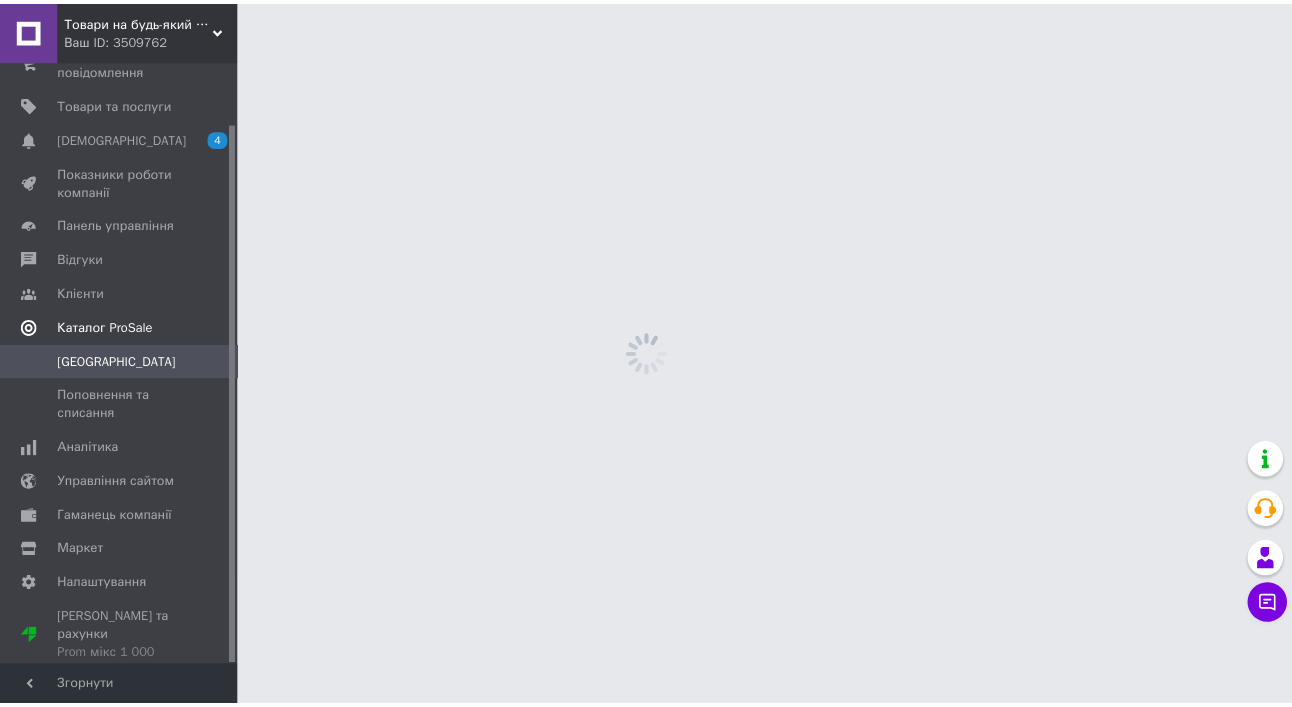 scroll, scrollTop: 69, scrollLeft: 0, axis: vertical 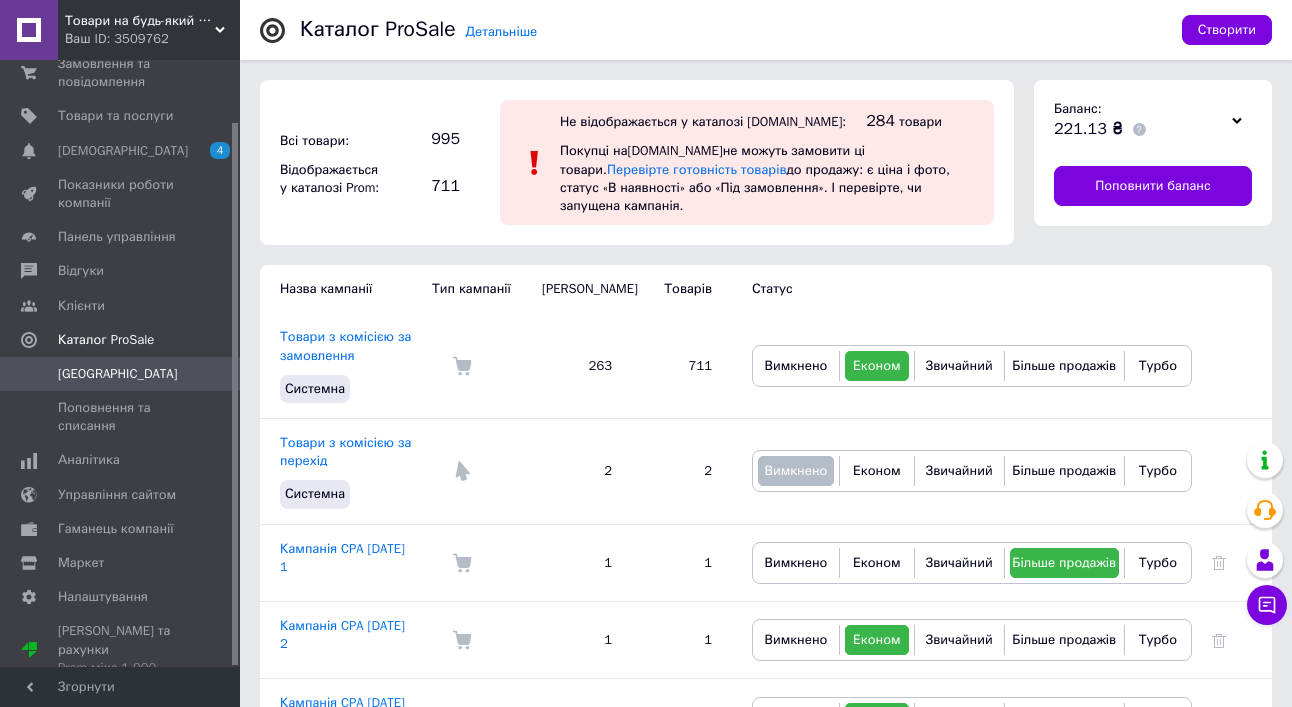click 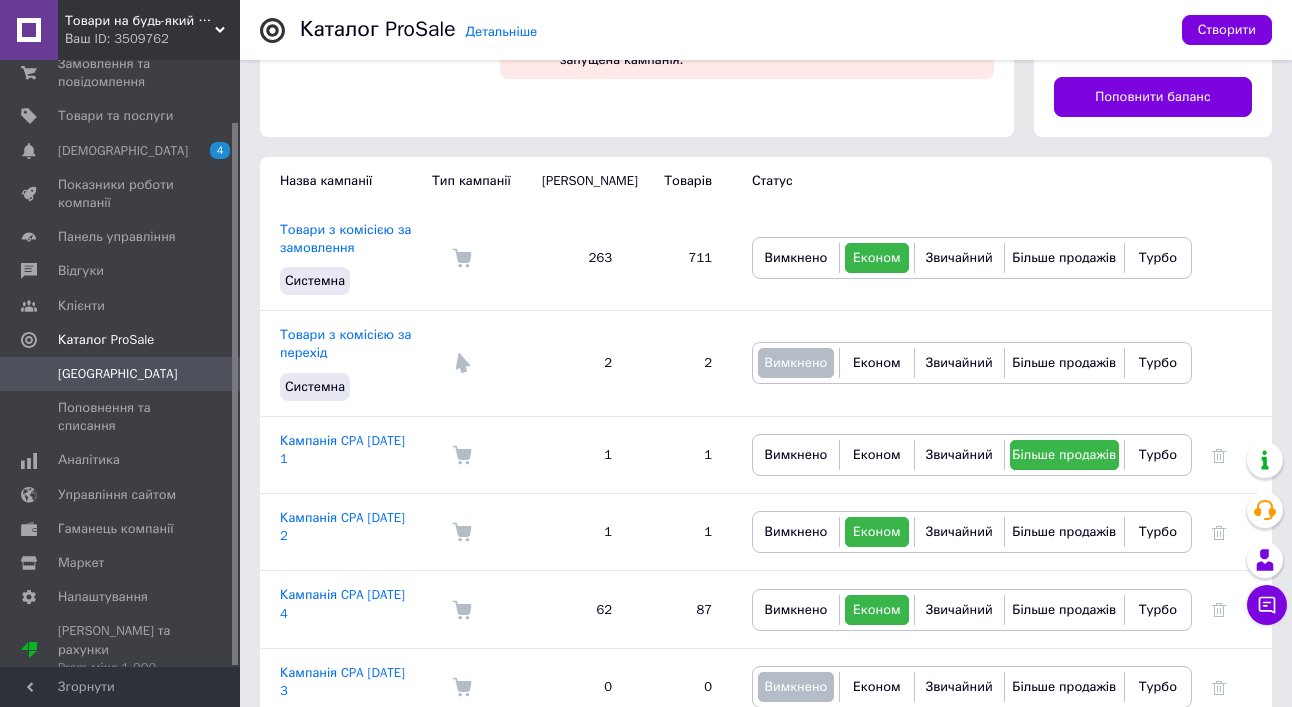scroll, scrollTop: 0, scrollLeft: 0, axis: both 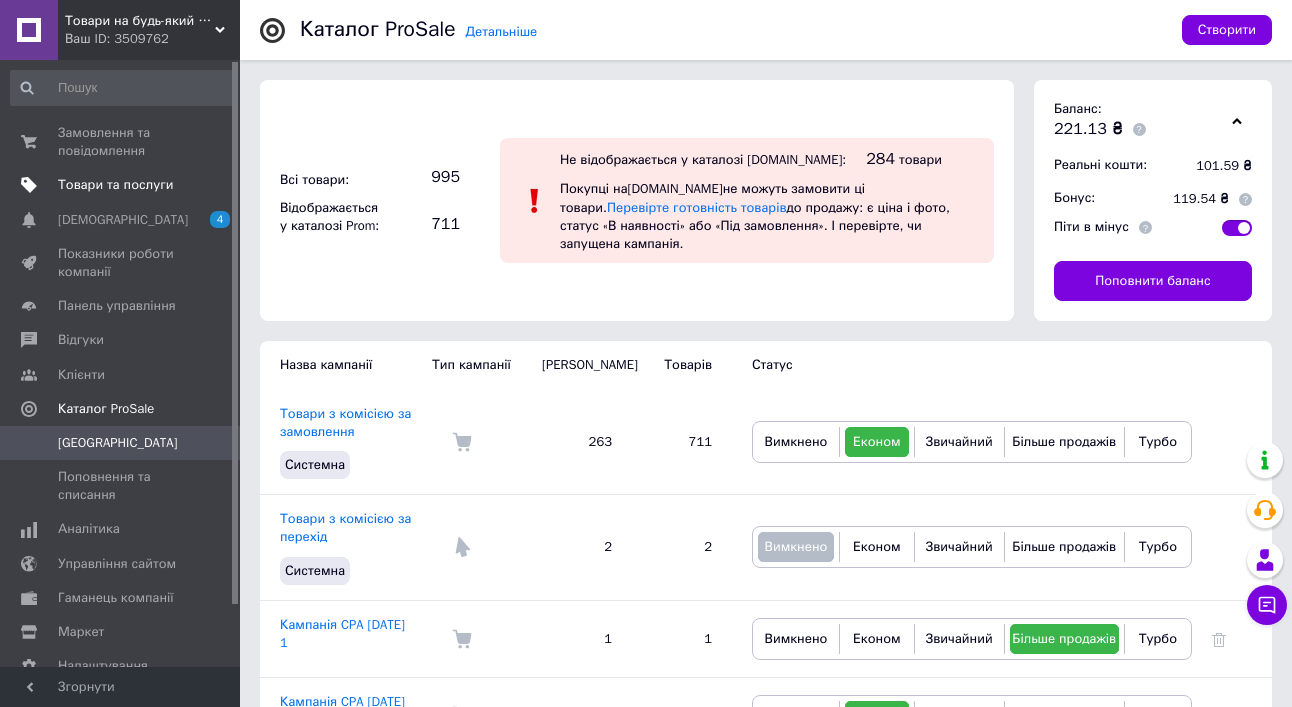 click on "Товари та послуги" at bounding box center (115, 185) 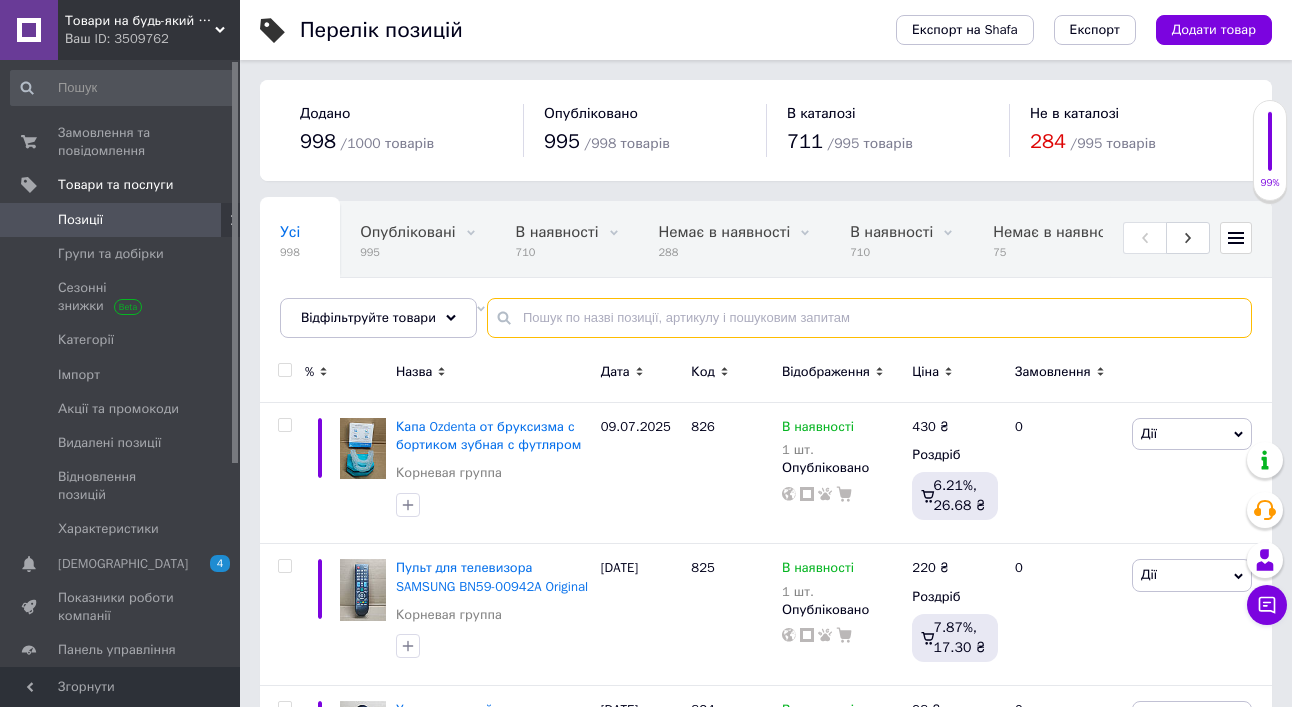 click at bounding box center [869, 318] 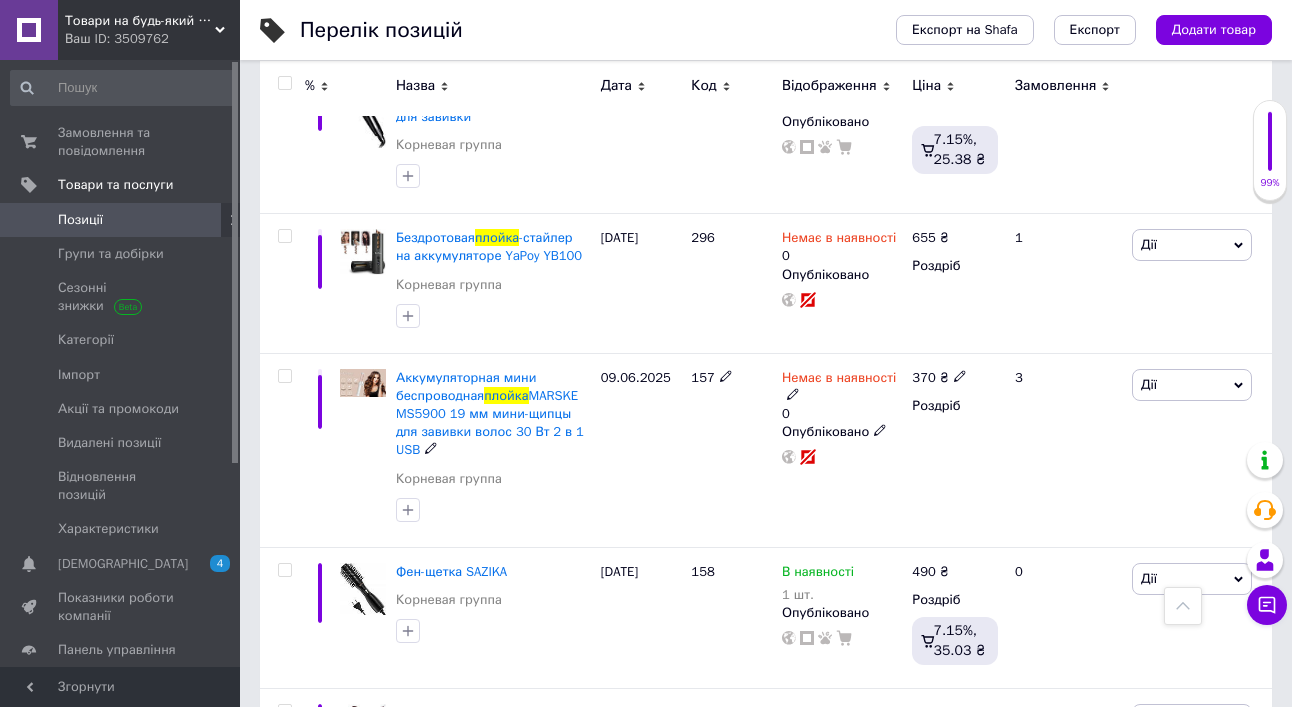 scroll, scrollTop: 1300, scrollLeft: 0, axis: vertical 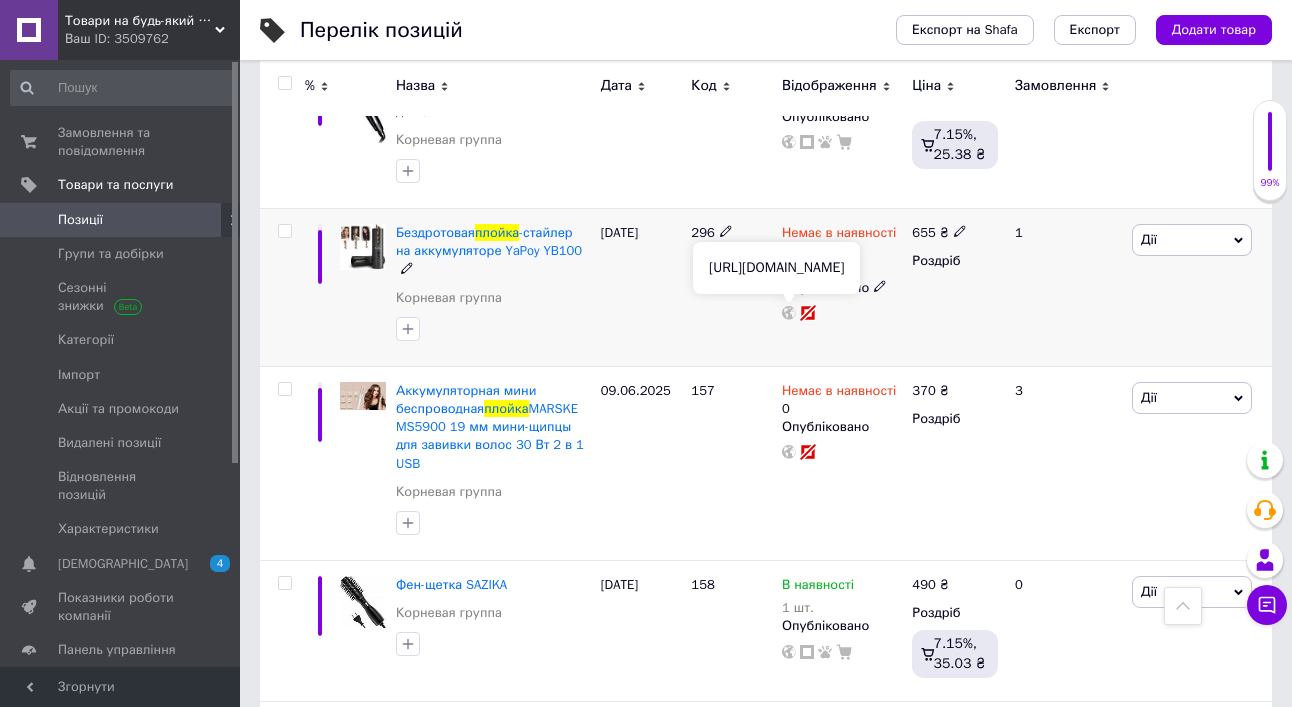 type on "плойка" 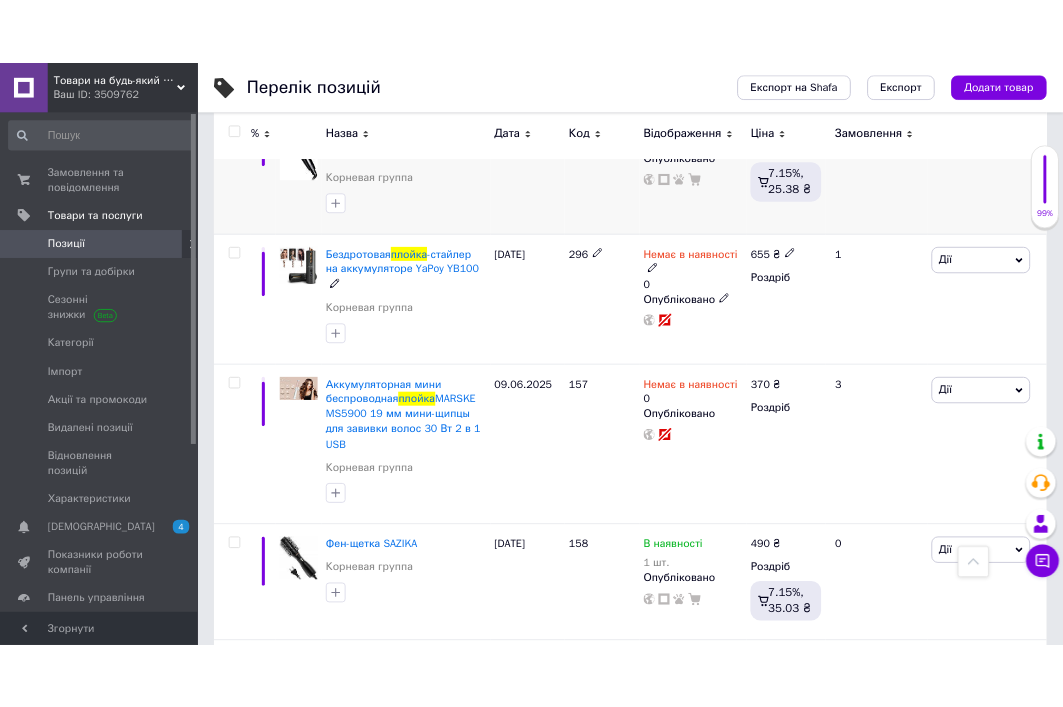 scroll, scrollTop: 1457, scrollLeft: 0, axis: vertical 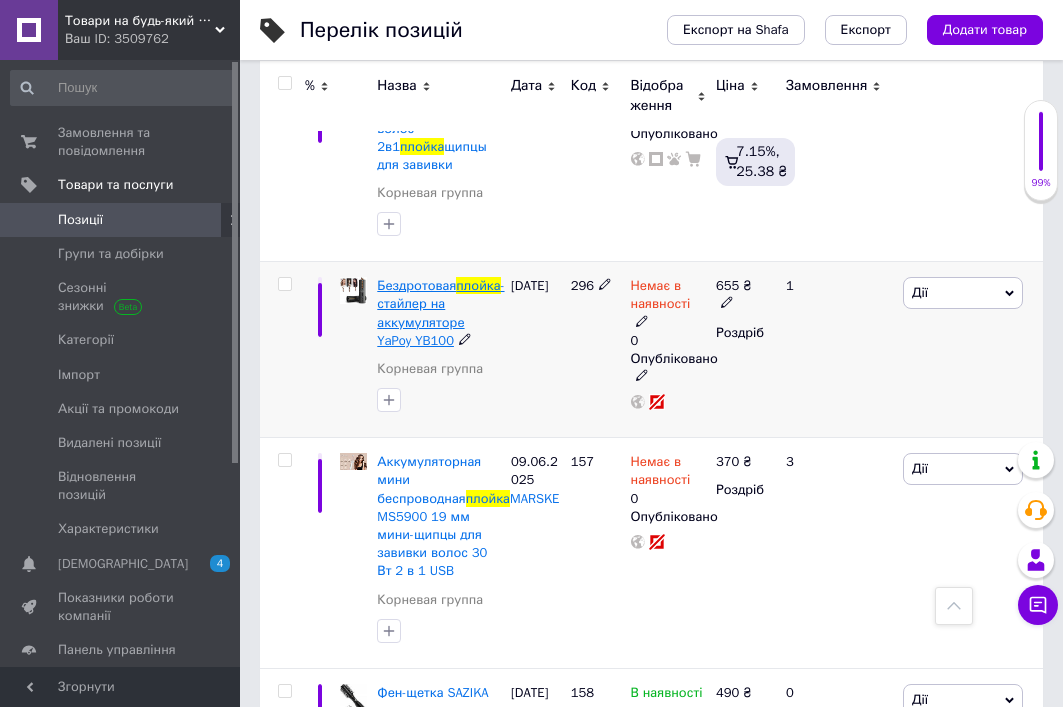 click on "-стайлер на аккумуляторе YaPoy YB100" at bounding box center (440, 313) 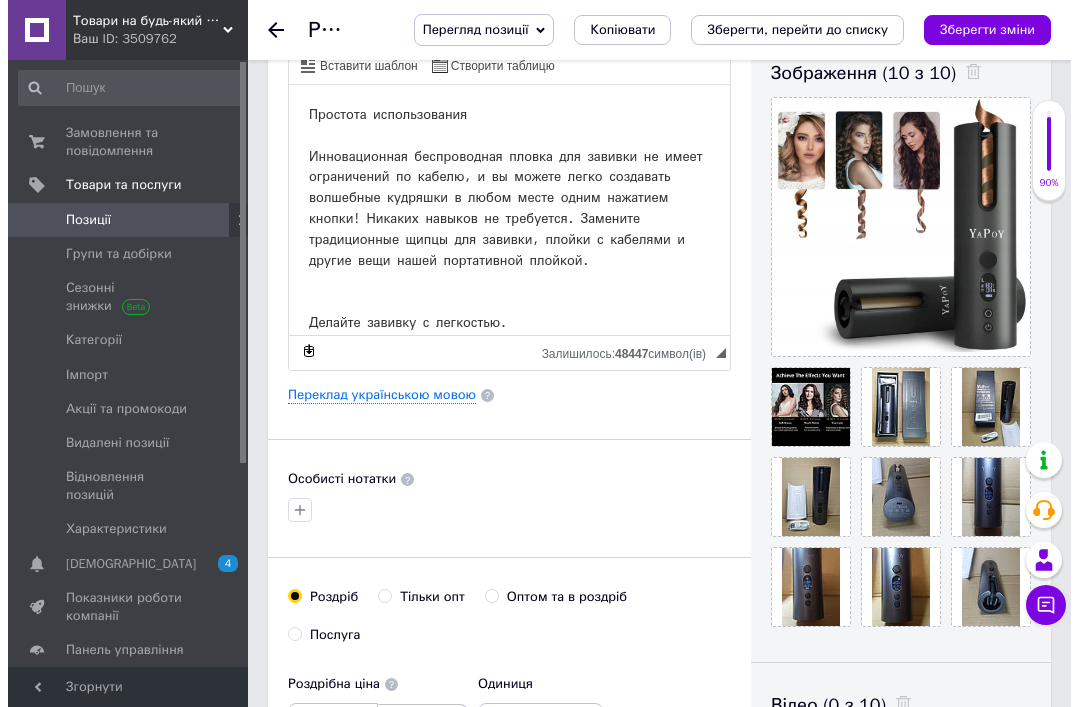 scroll, scrollTop: 400, scrollLeft: 0, axis: vertical 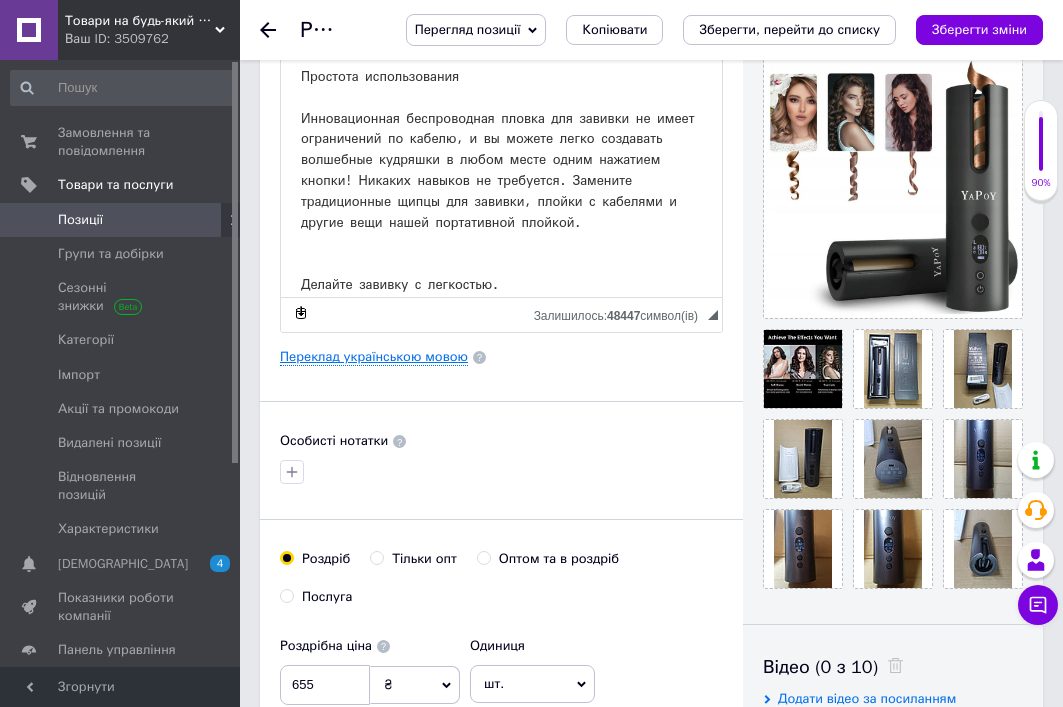 click on "Переклад українською мовою" at bounding box center [374, 357] 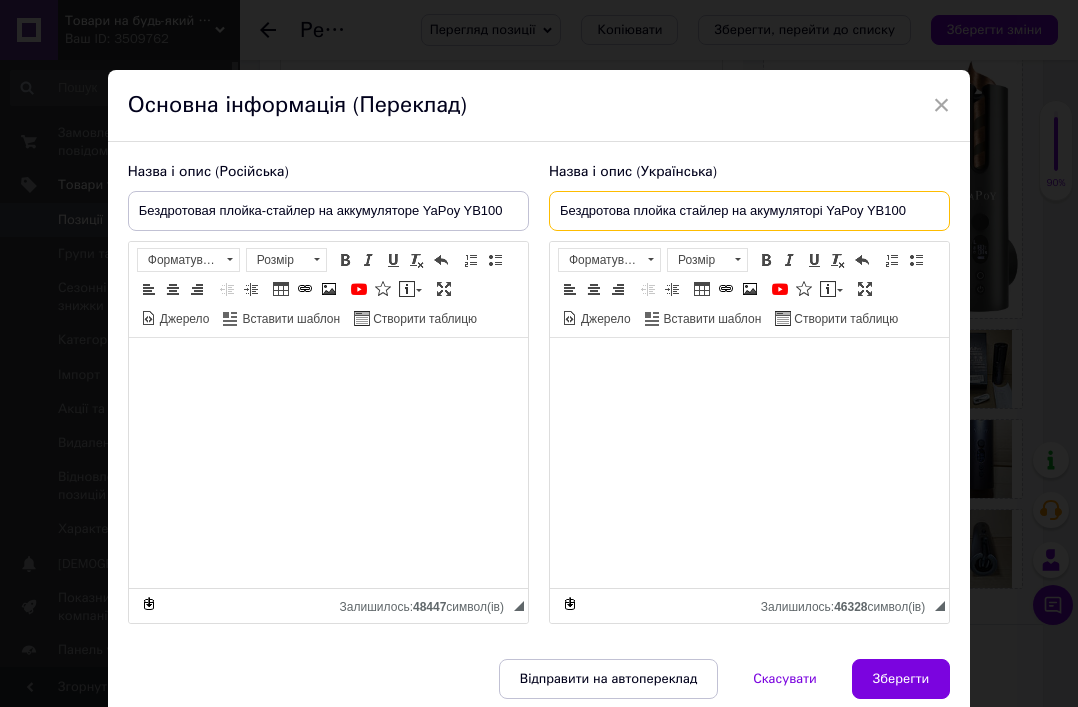 drag, startPoint x: 825, startPoint y: 208, endPoint x: 920, endPoint y: 207, distance: 95.005264 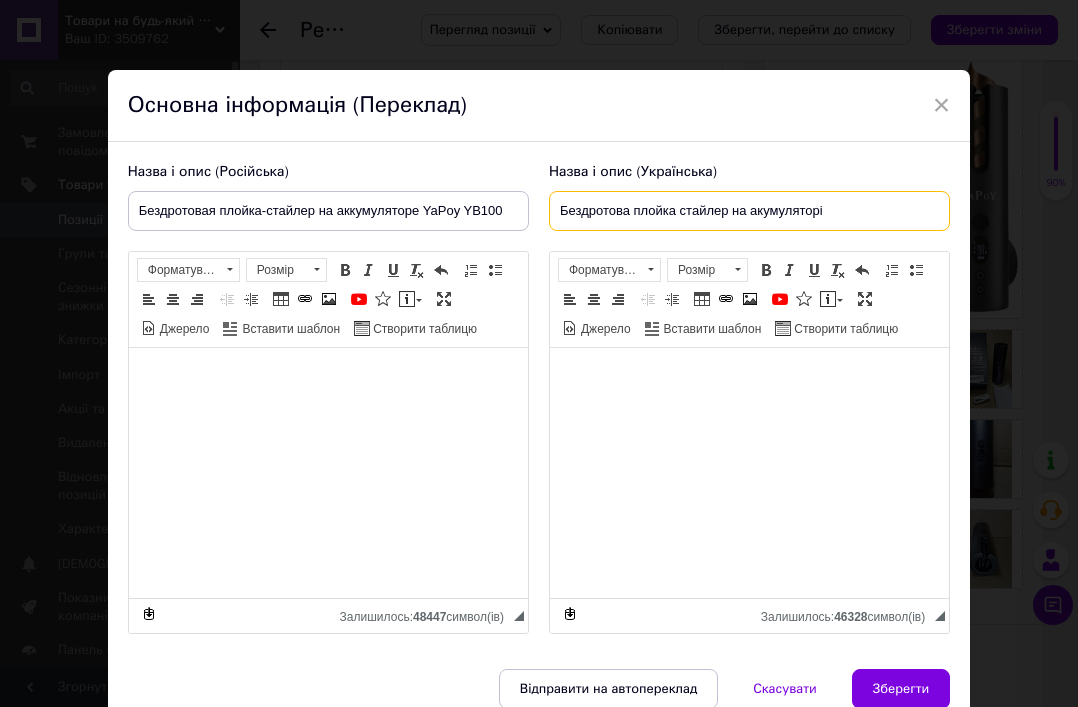 paste on "FM- 003" 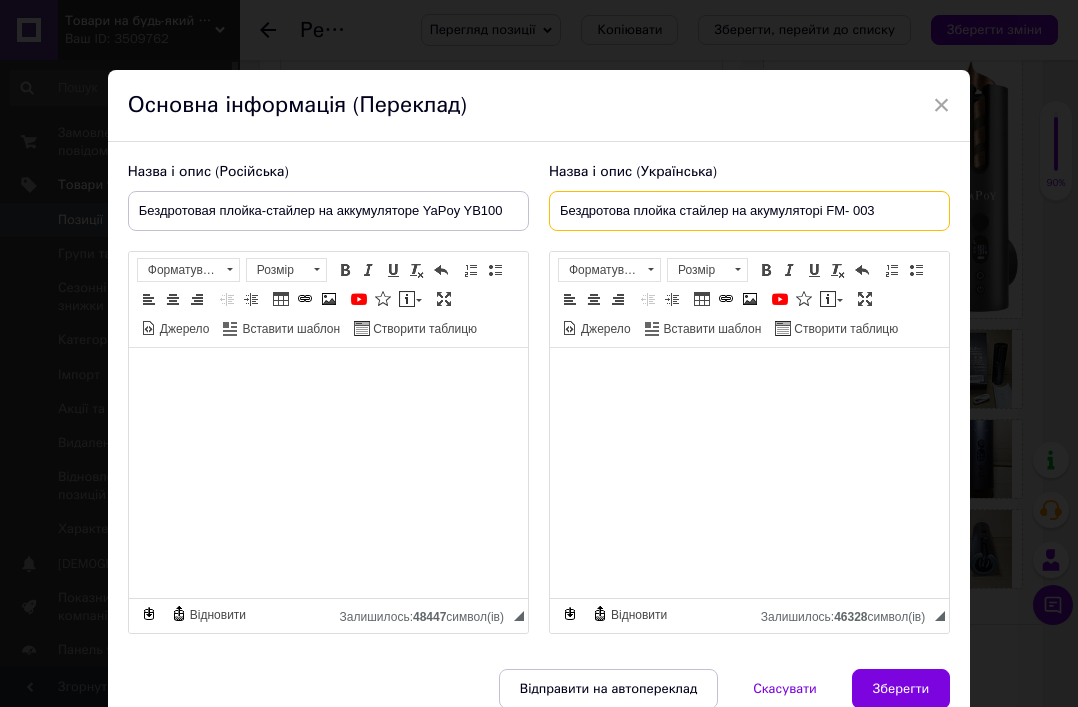 click on "Бездротова плойка стайлер на акумуляторі FM- 003" at bounding box center [749, 211] 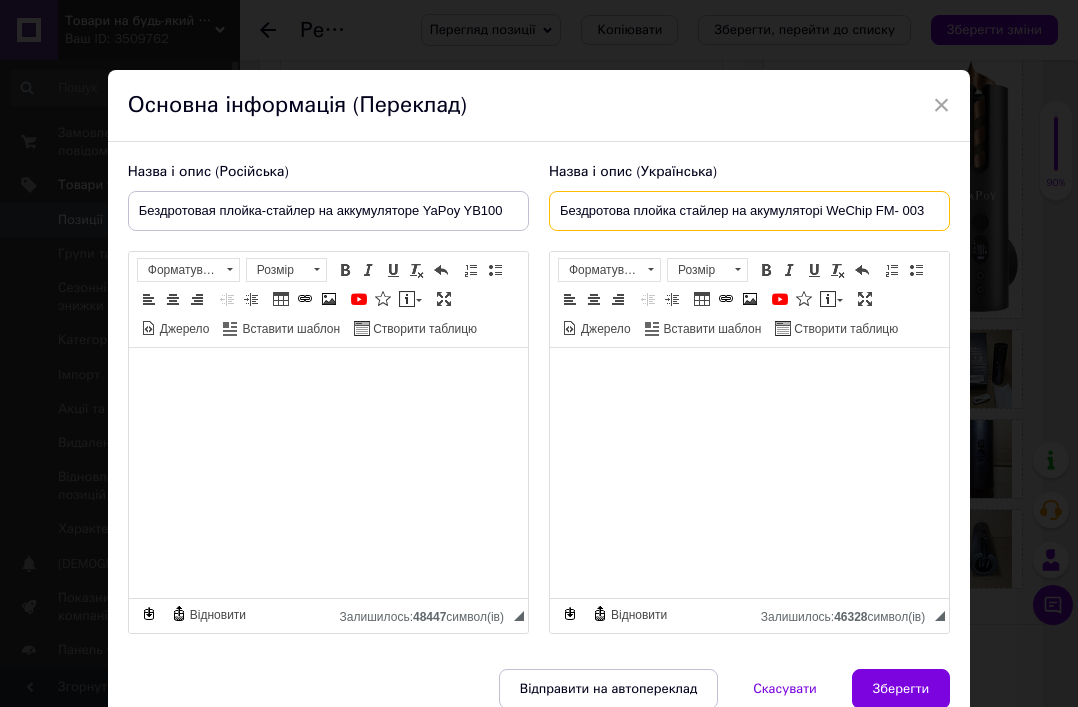 type on "Бездротова плойка стайлер на акумуляторі WeChip FM- 003" 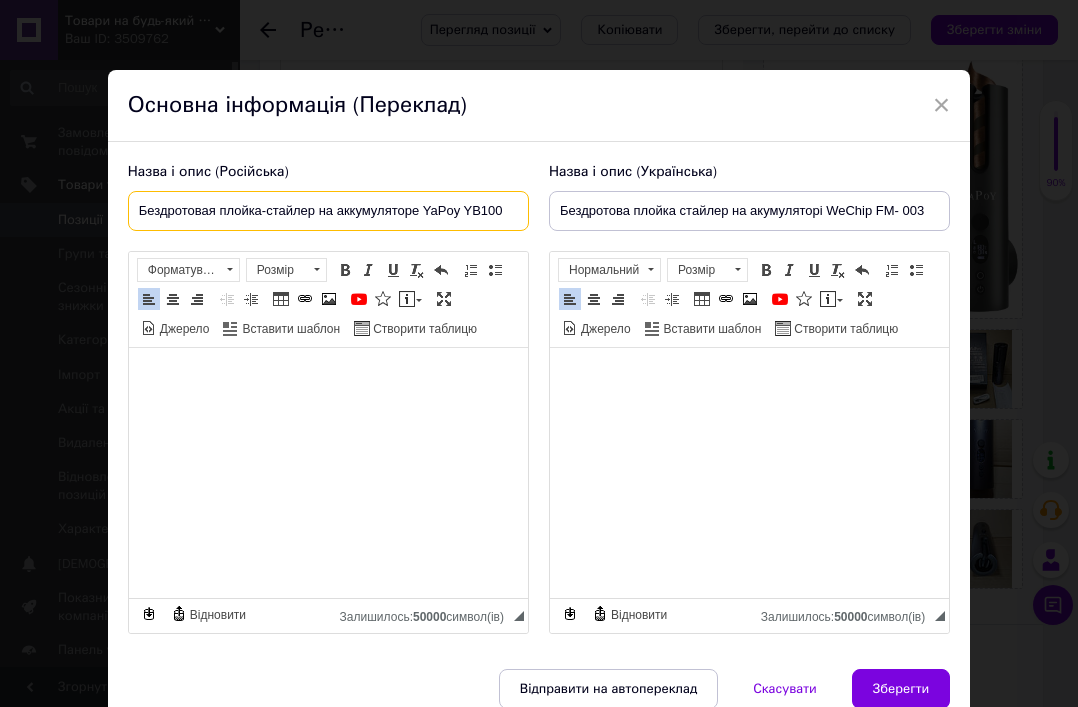 drag, startPoint x: 424, startPoint y: 209, endPoint x: 510, endPoint y: 211, distance: 86.023254 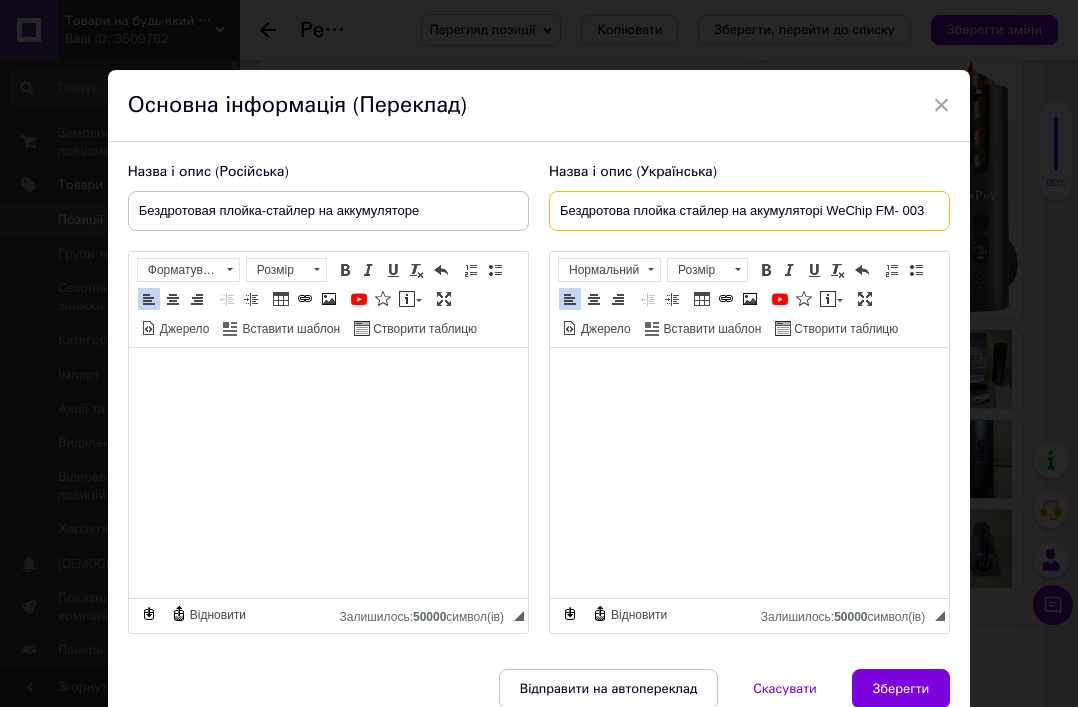drag, startPoint x: 824, startPoint y: 207, endPoint x: 939, endPoint y: 206, distance: 115.00435 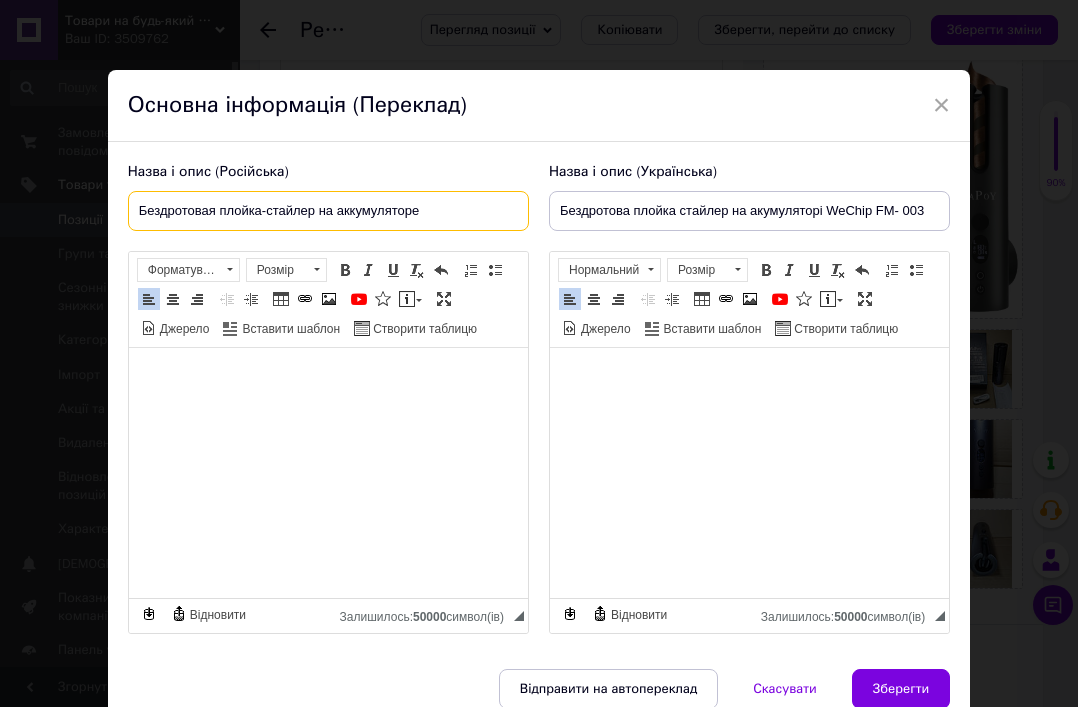 paste on "WeChip FM- 003" 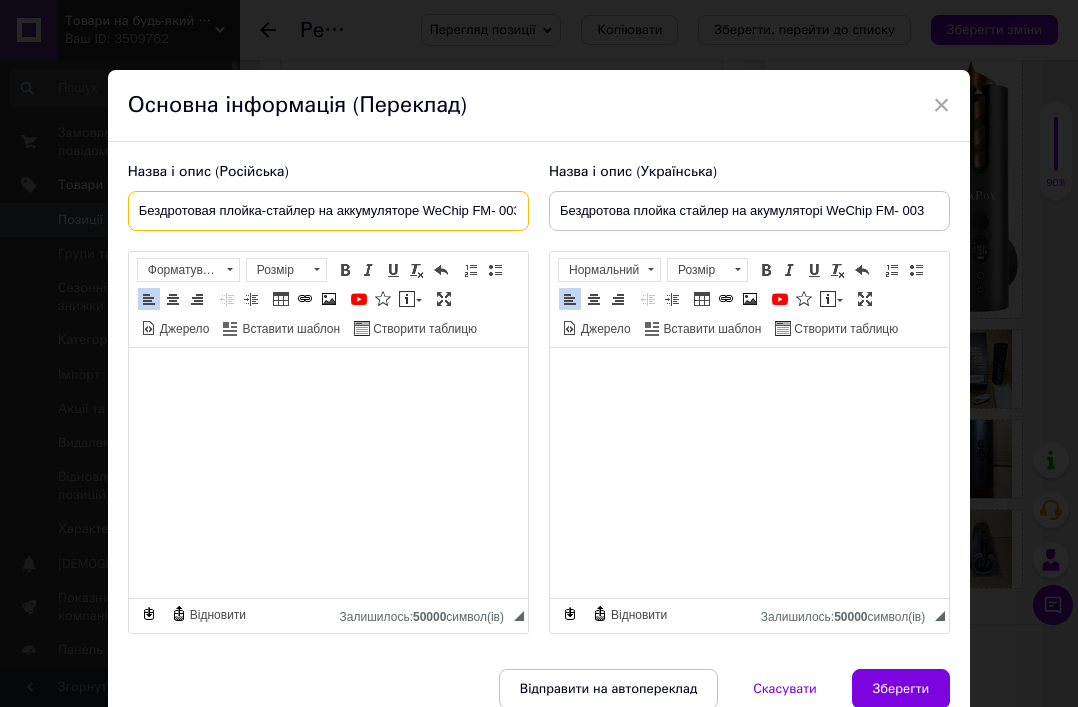 scroll, scrollTop: 0, scrollLeft: 7, axis: horizontal 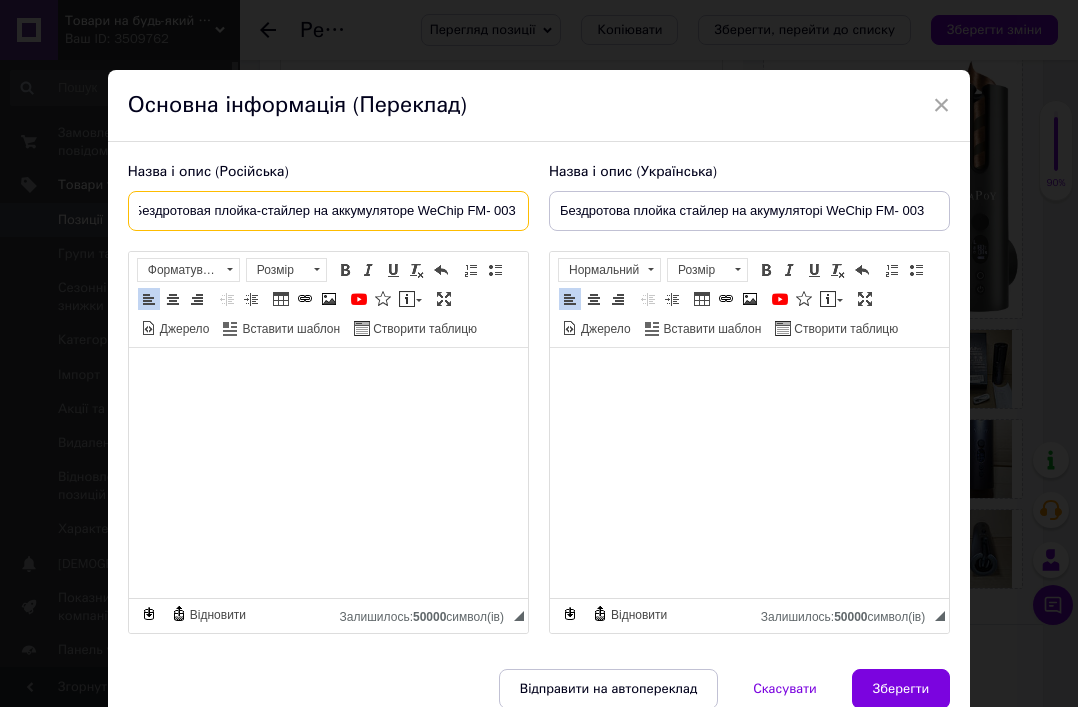 type on "Бездротовая плойка-стайлер на аккумуляторе WeChip FM- 003" 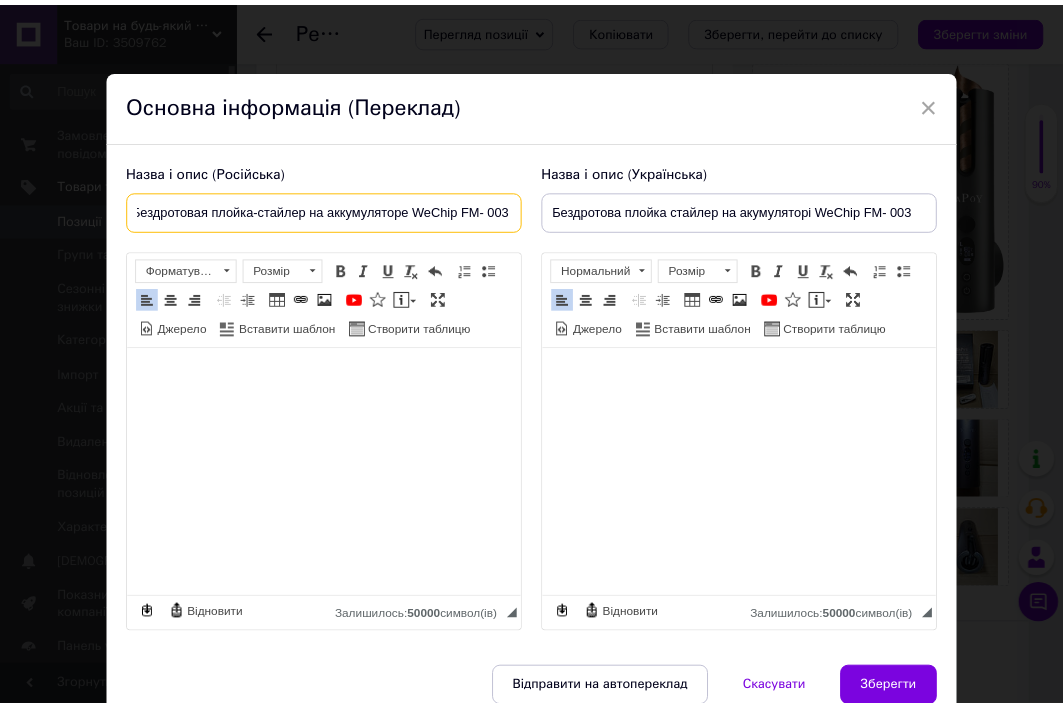 scroll, scrollTop: 0, scrollLeft: 0, axis: both 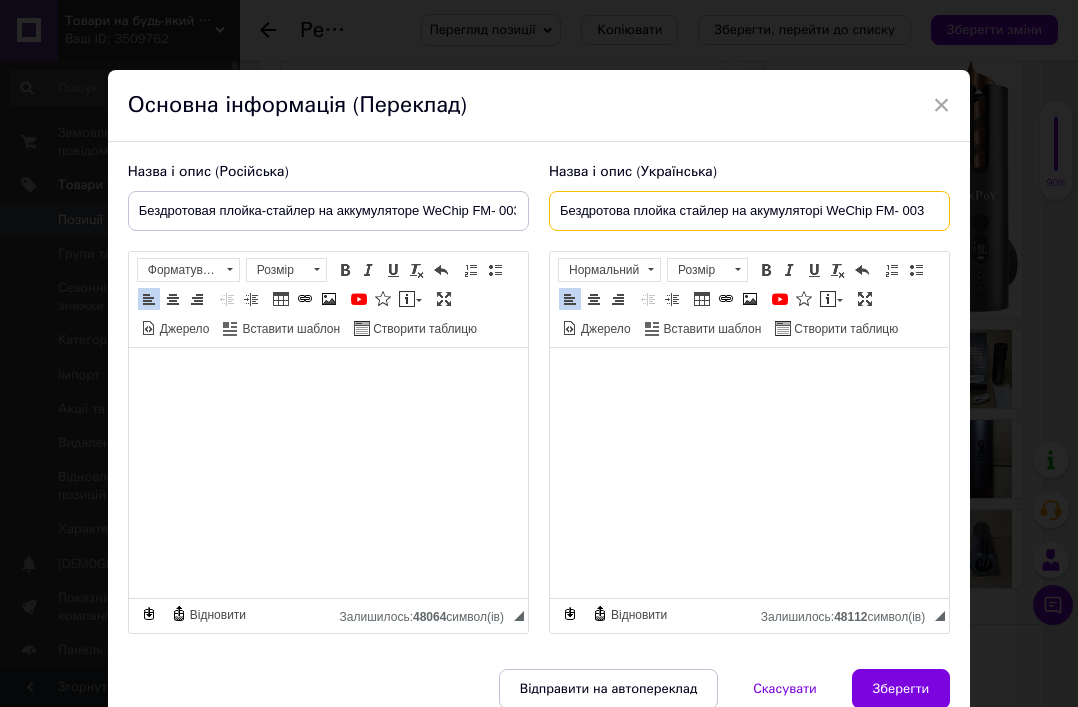 drag, startPoint x: 821, startPoint y: 206, endPoint x: 937, endPoint y: 211, distance: 116.10771 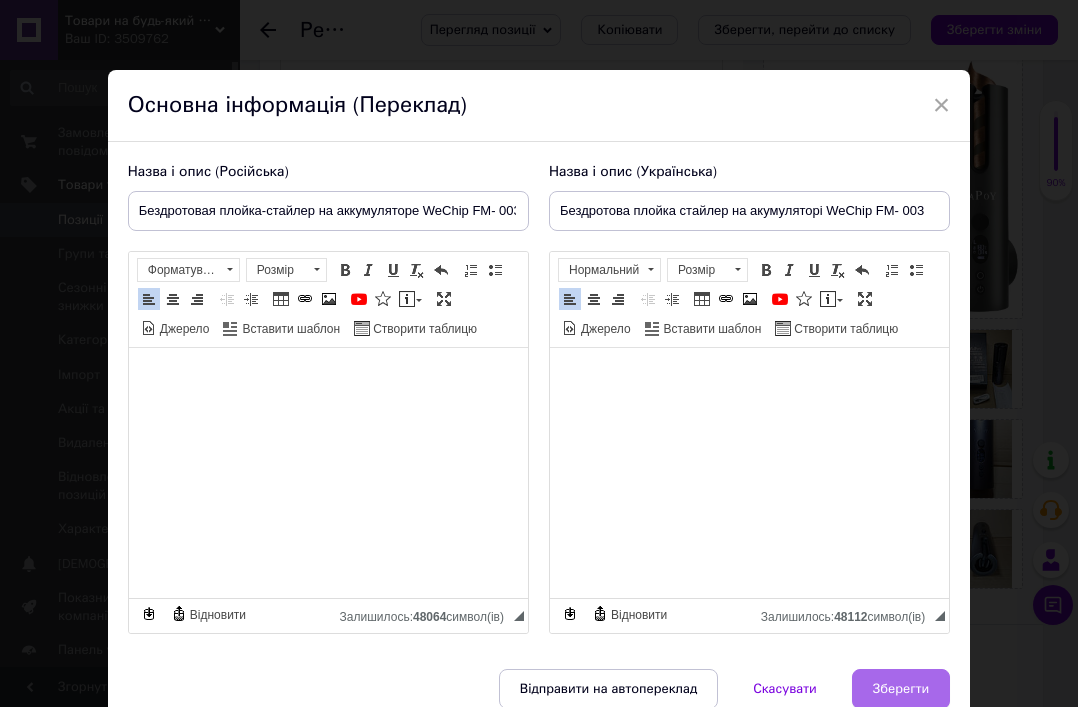 click on "Зберегти" at bounding box center (901, 689) 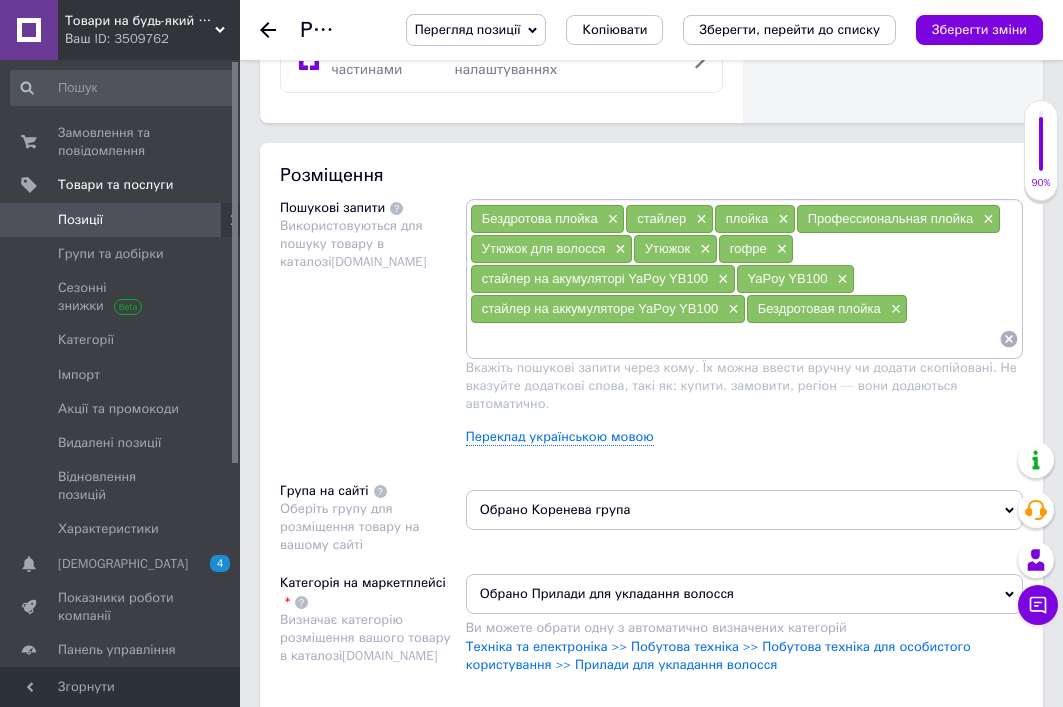 scroll, scrollTop: 1300, scrollLeft: 0, axis: vertical 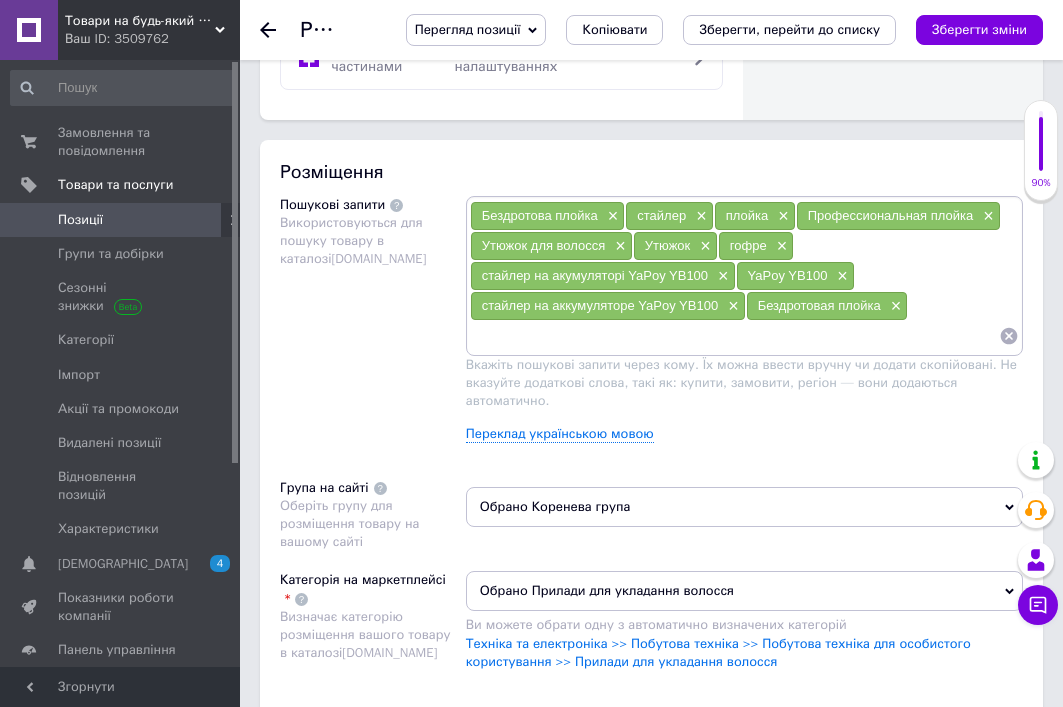 paste on "WeChip FM- 003" 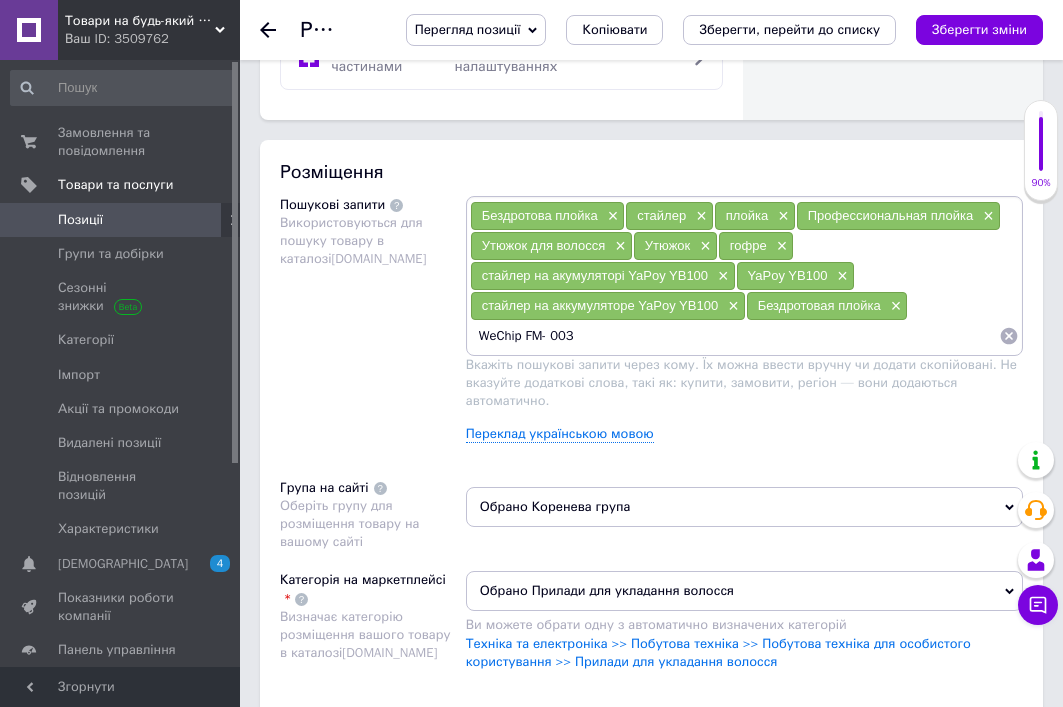type 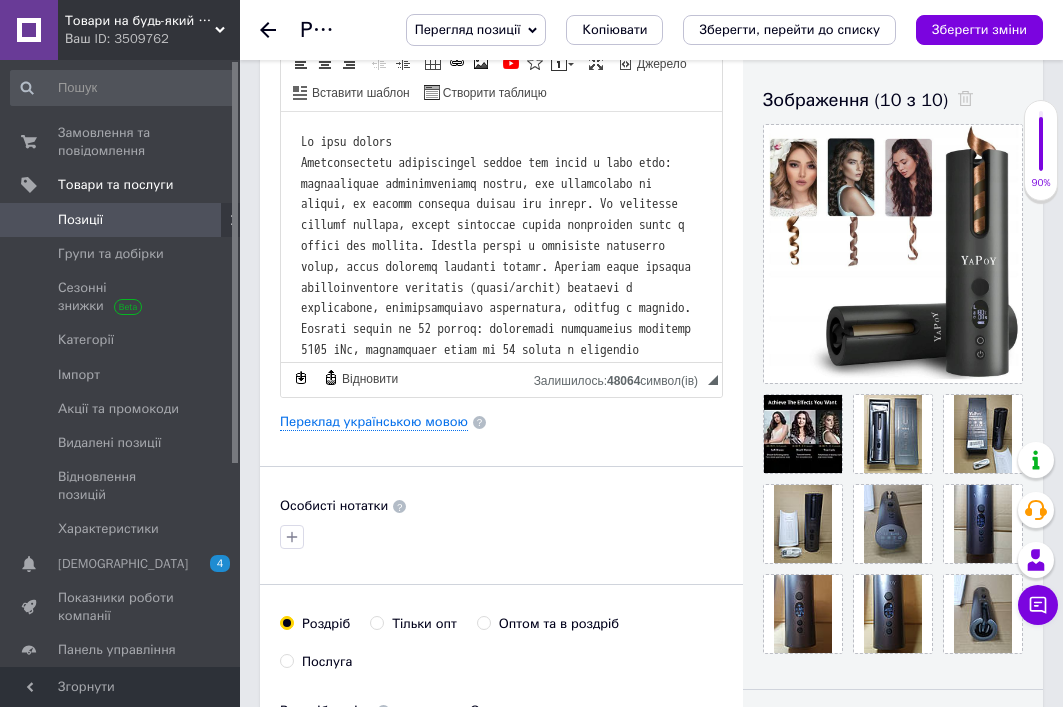 scroll, scrollTop: 300, scrollLeft: 0, axis: vertical 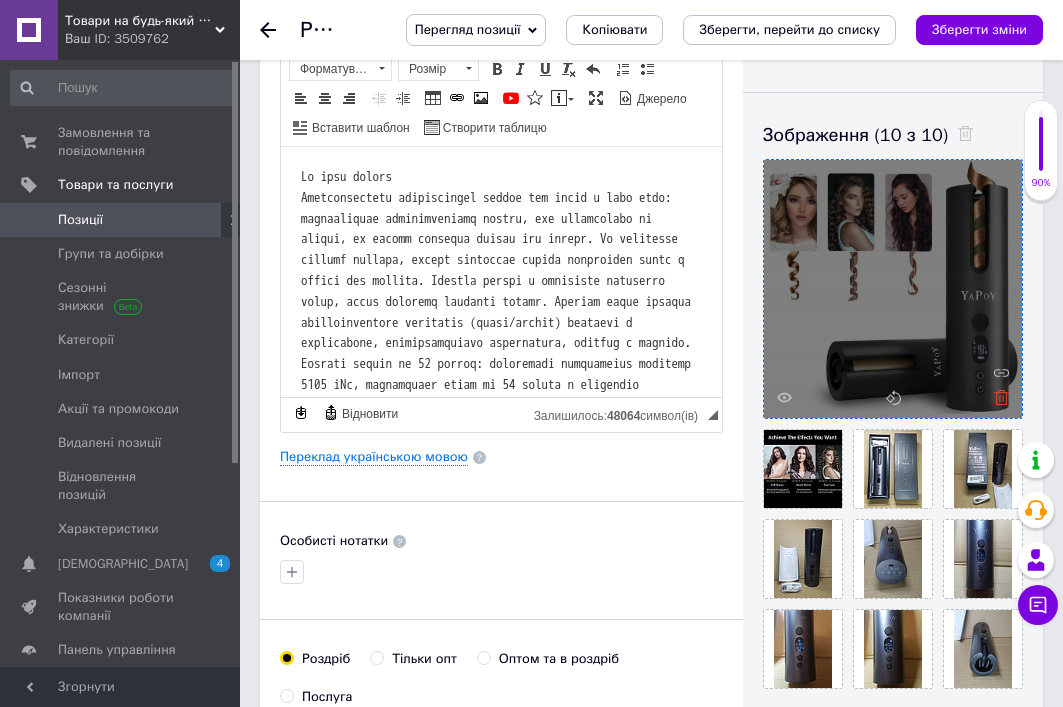 click 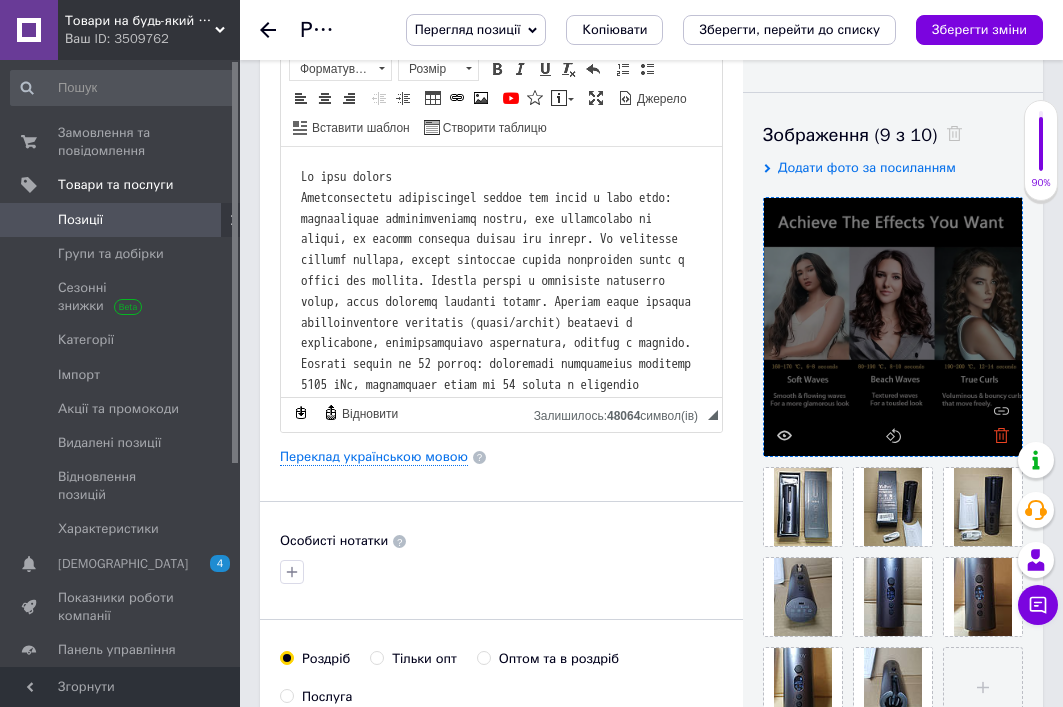 click 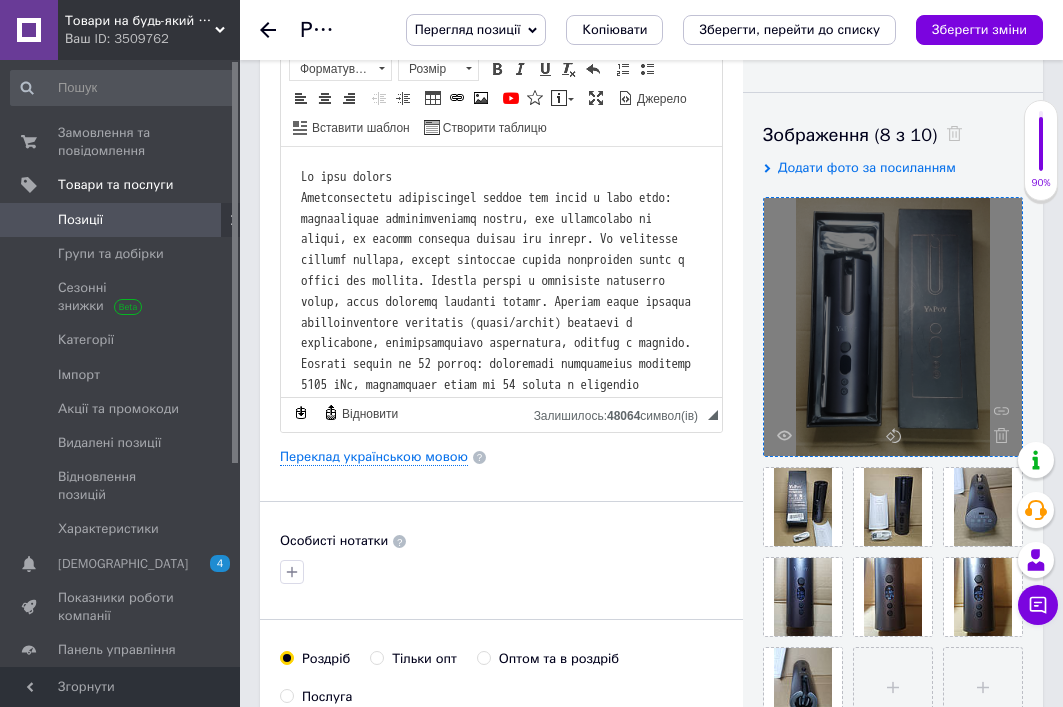 click 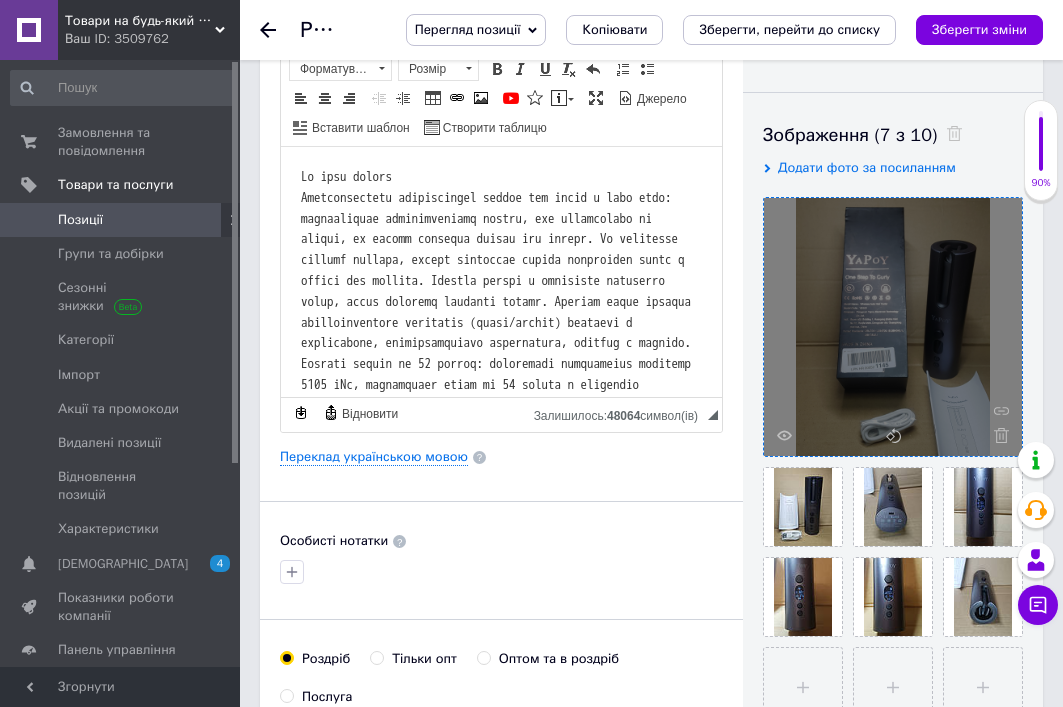 click 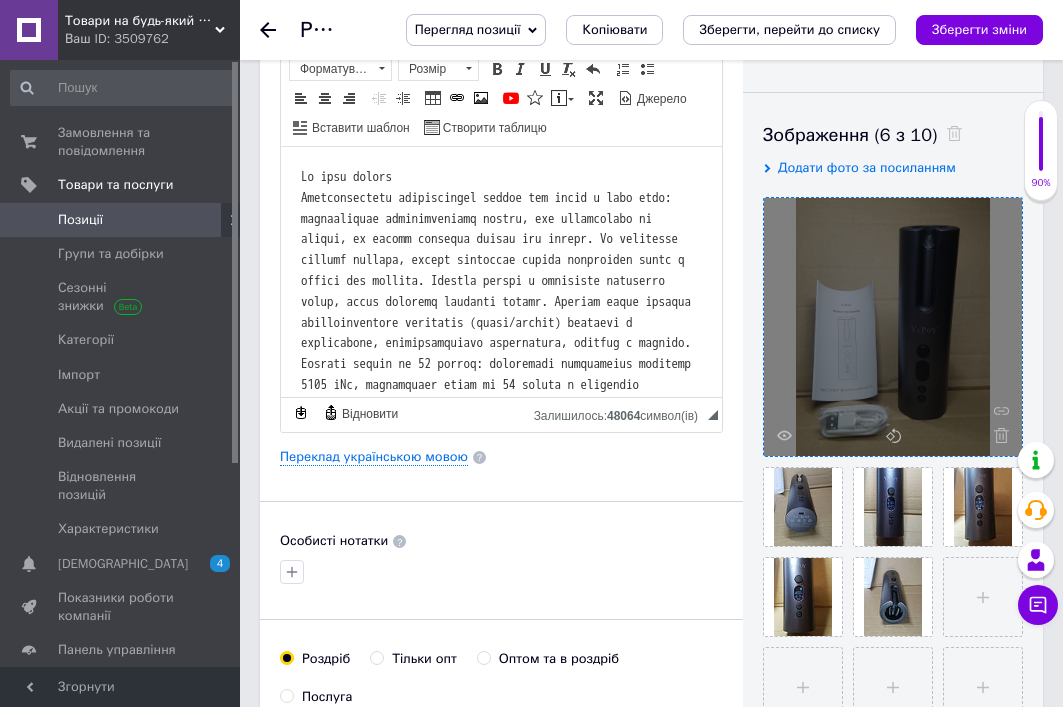 click 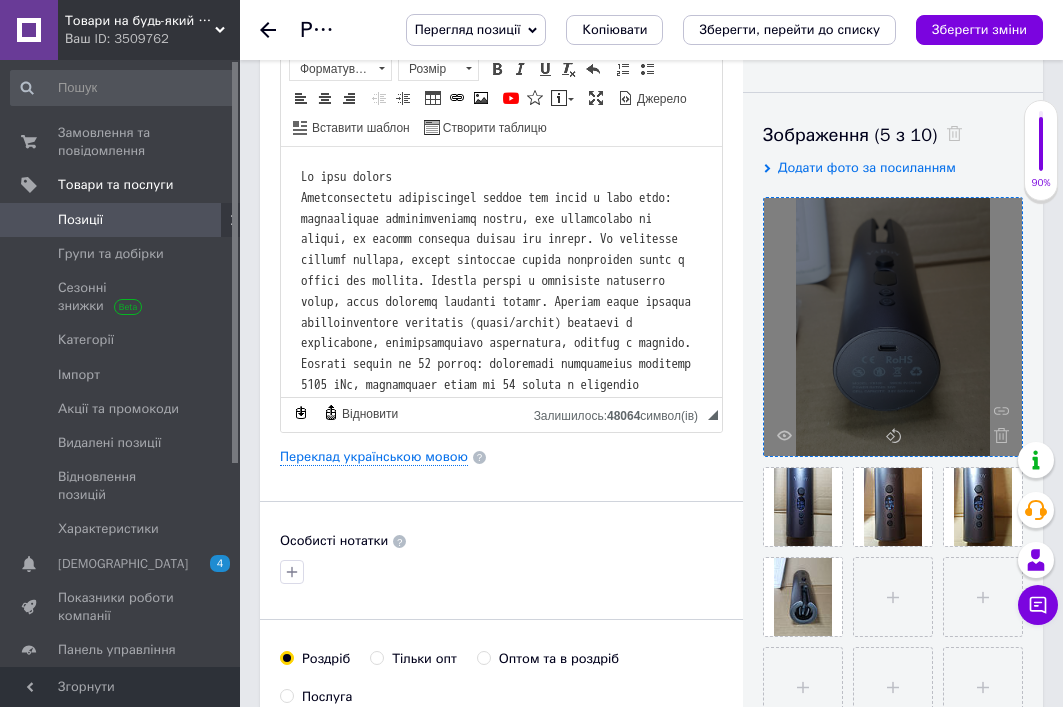click 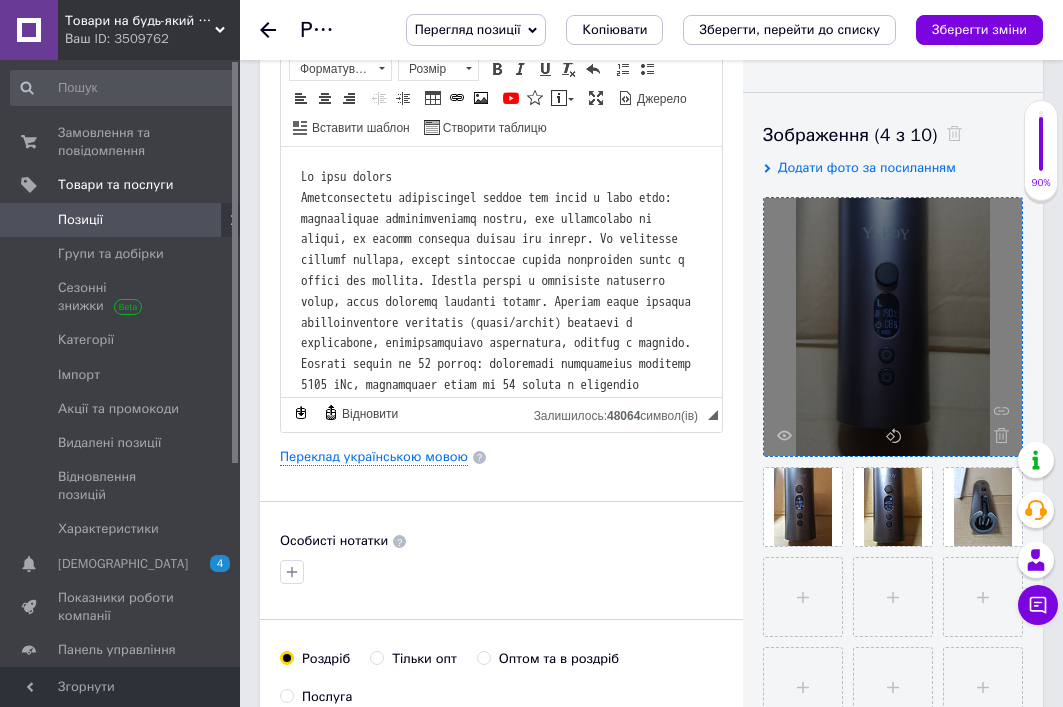 click 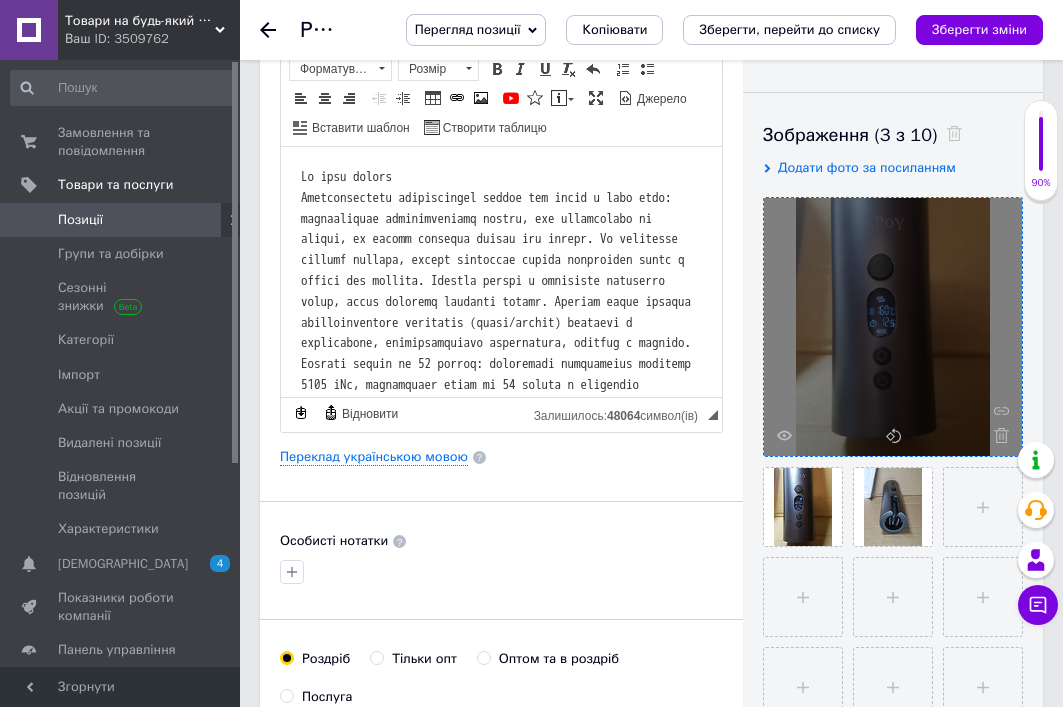 click 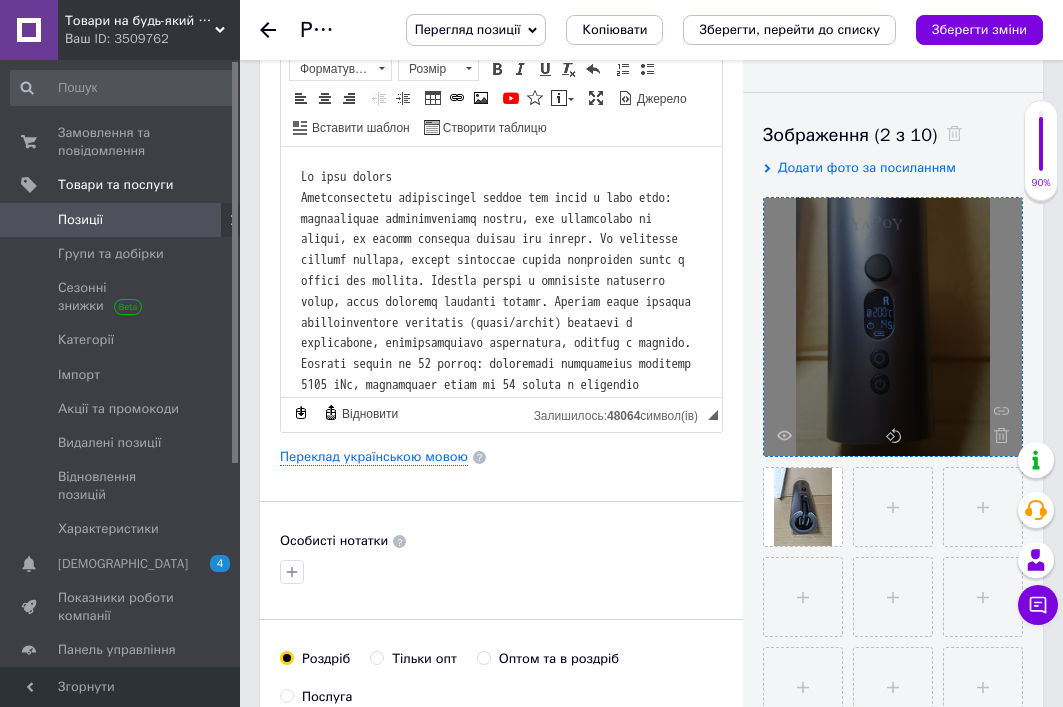 click 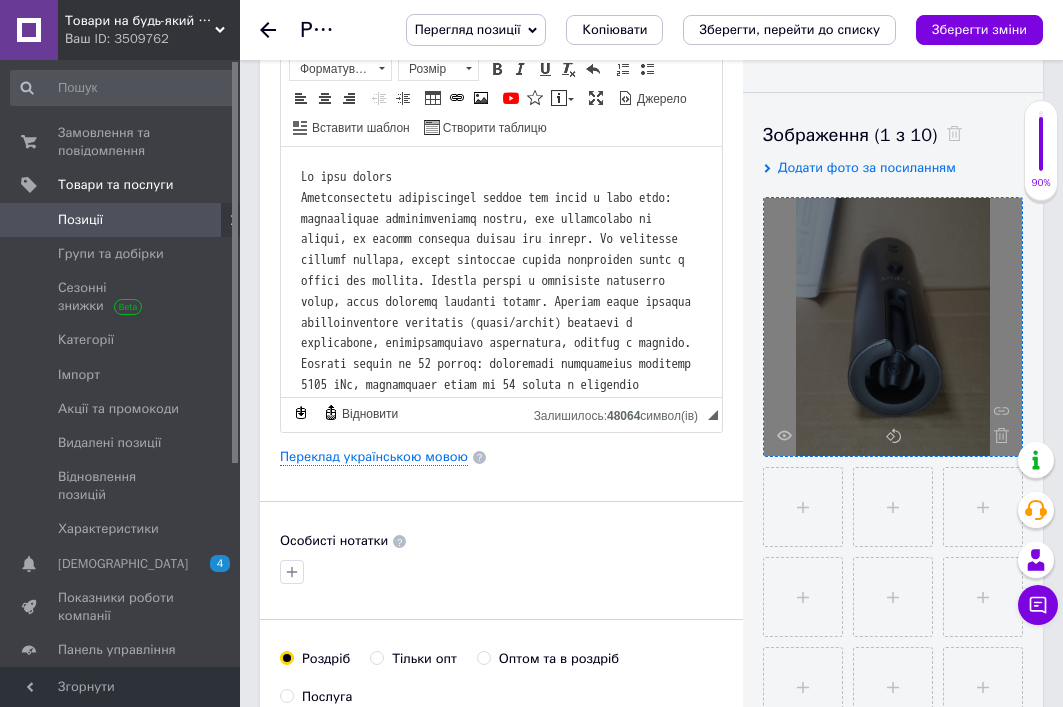 click 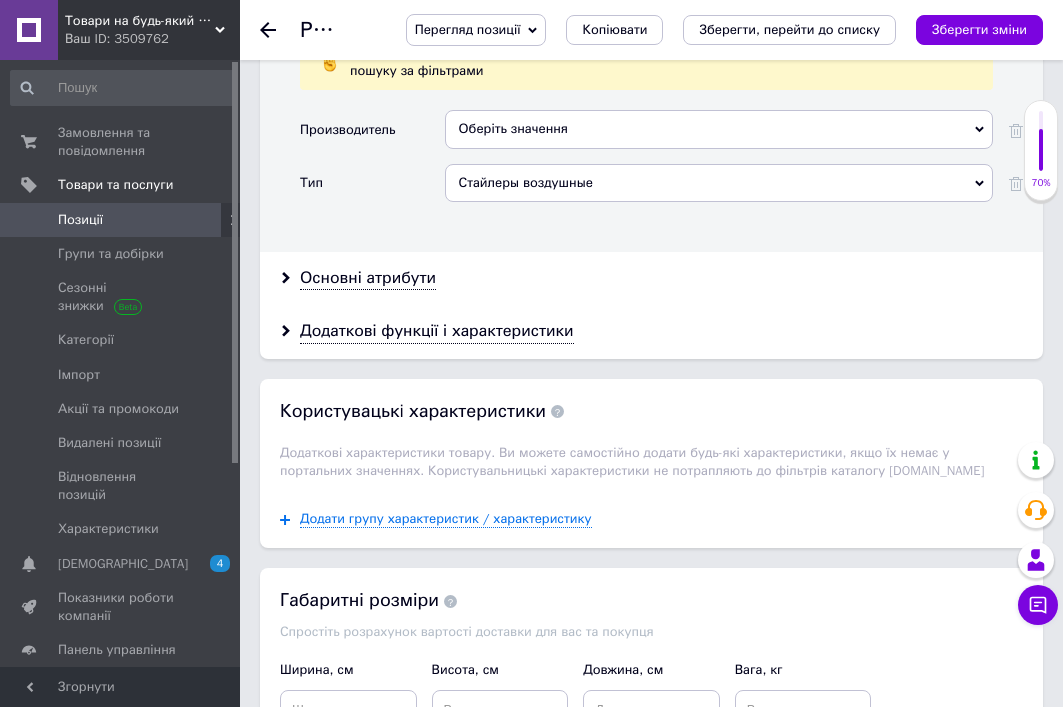 scroll, scrollTop: 2200, scrollLeft: 0, axis: vertical 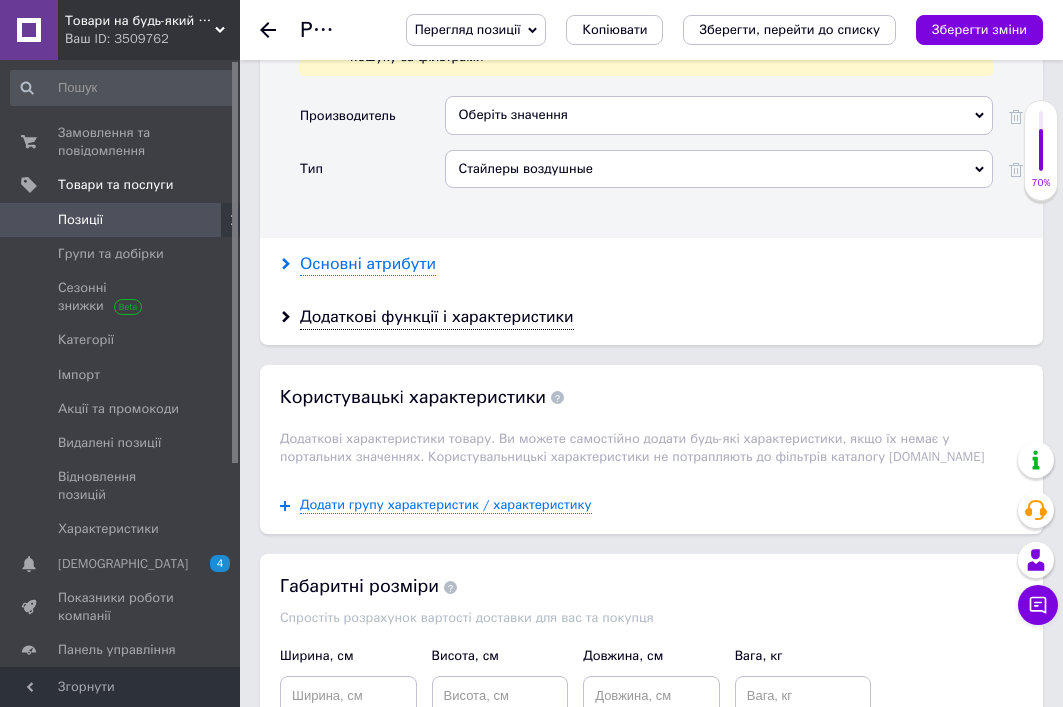 click on "Основні атрибути" at bounding box center [368, 264] 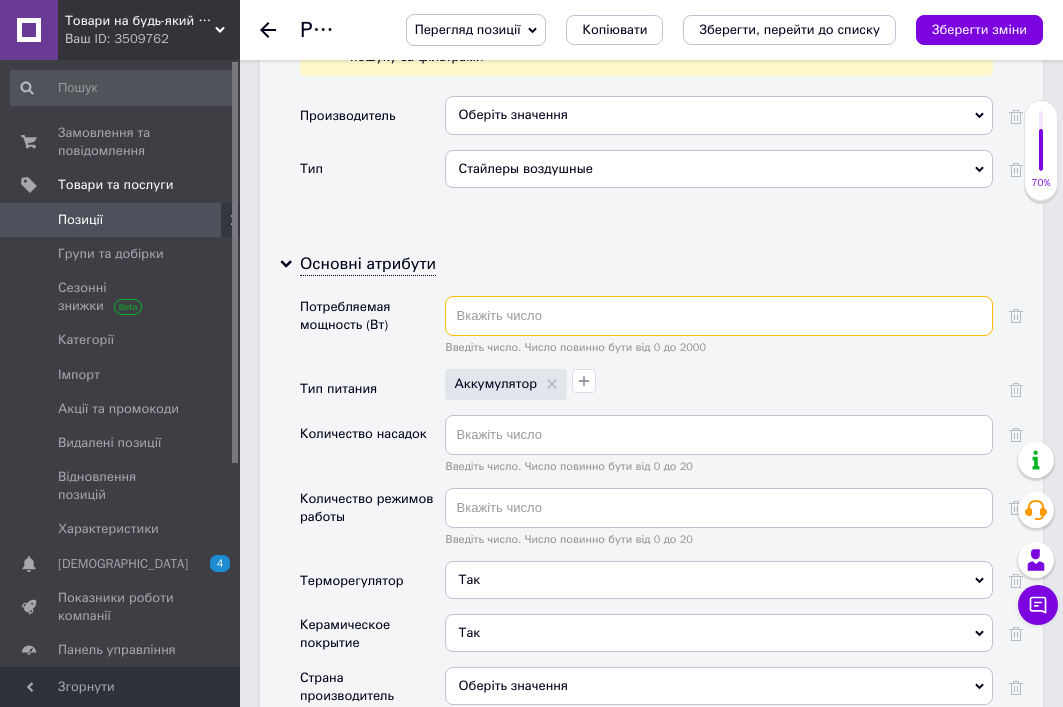 click at bounding box center [719, 316] 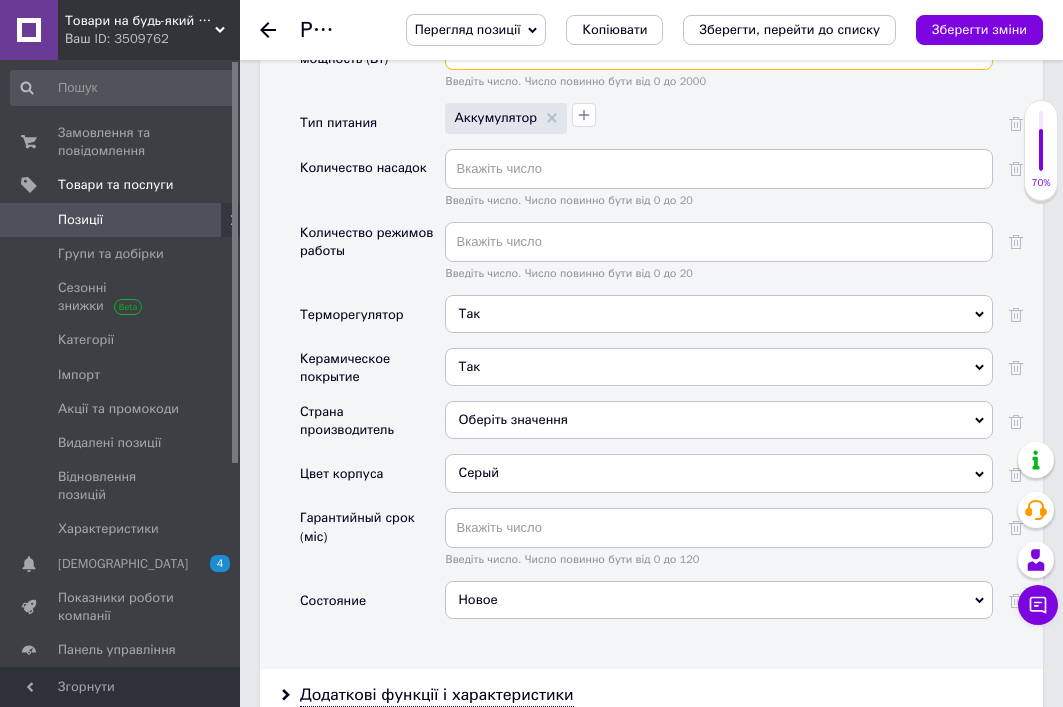 scroll, scrollTop: 2500, scrollLeft: 0, axis: vertical 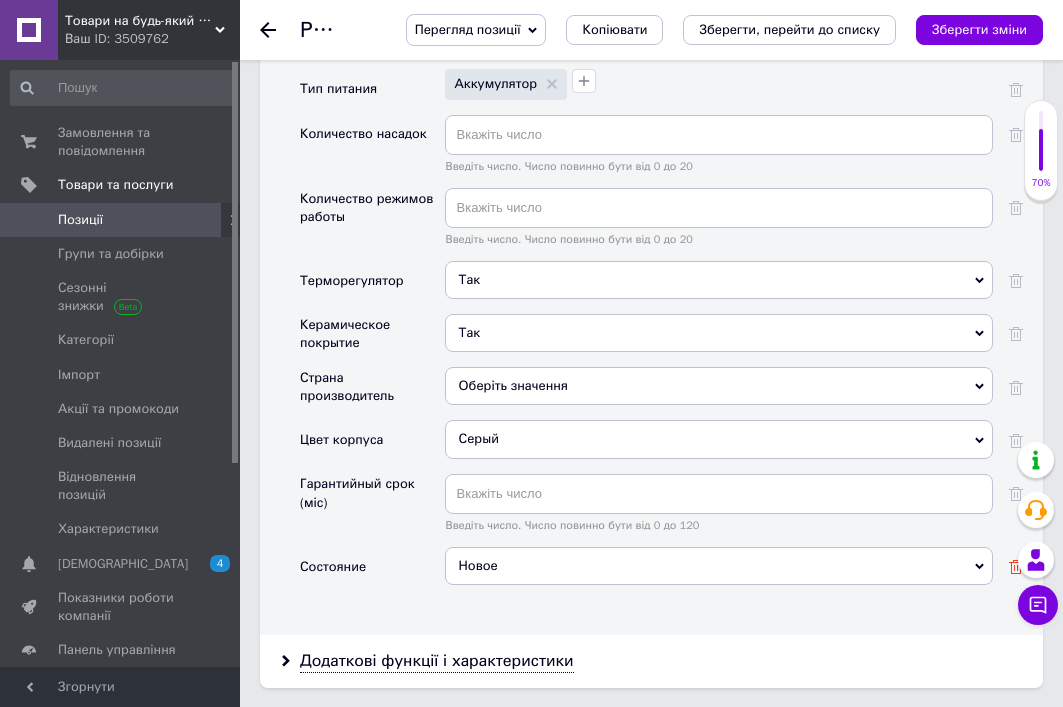 type on "13" 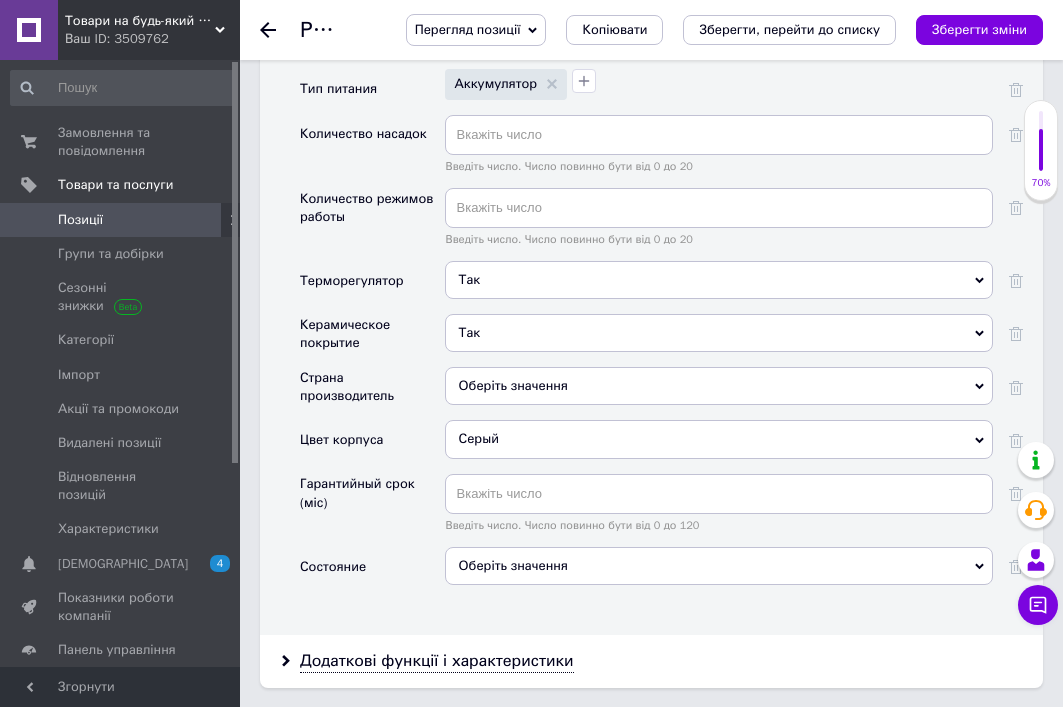 click on "Серый" at bounding box center (719, 439) 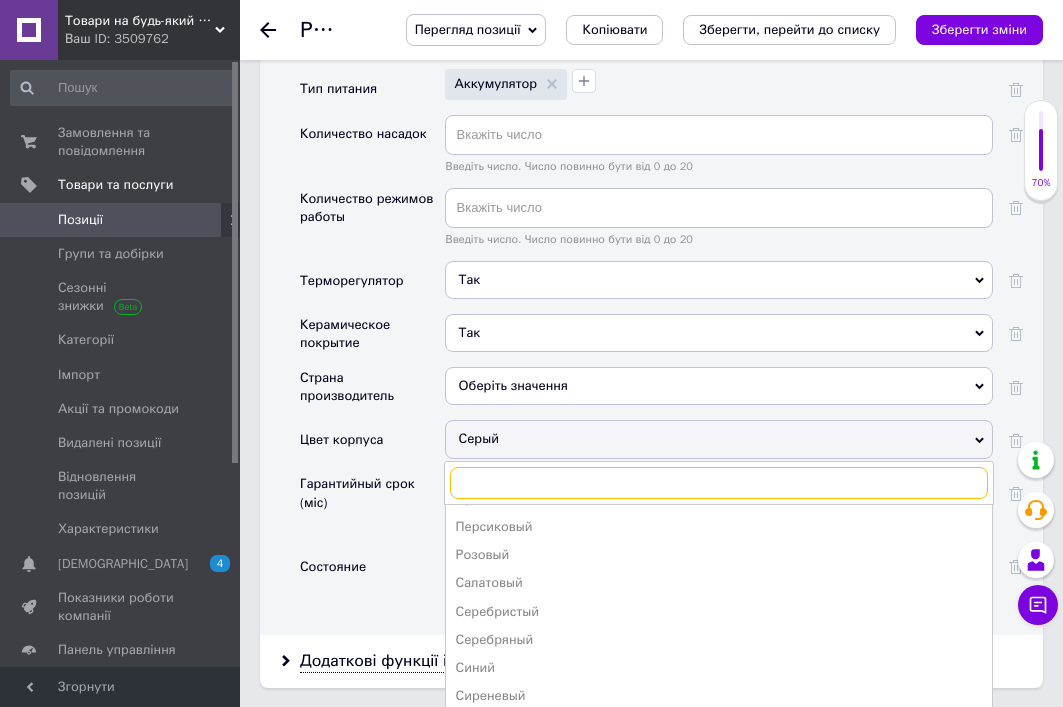scroll, scrollTop: 529, scrollLeft: 0, axis: vertical 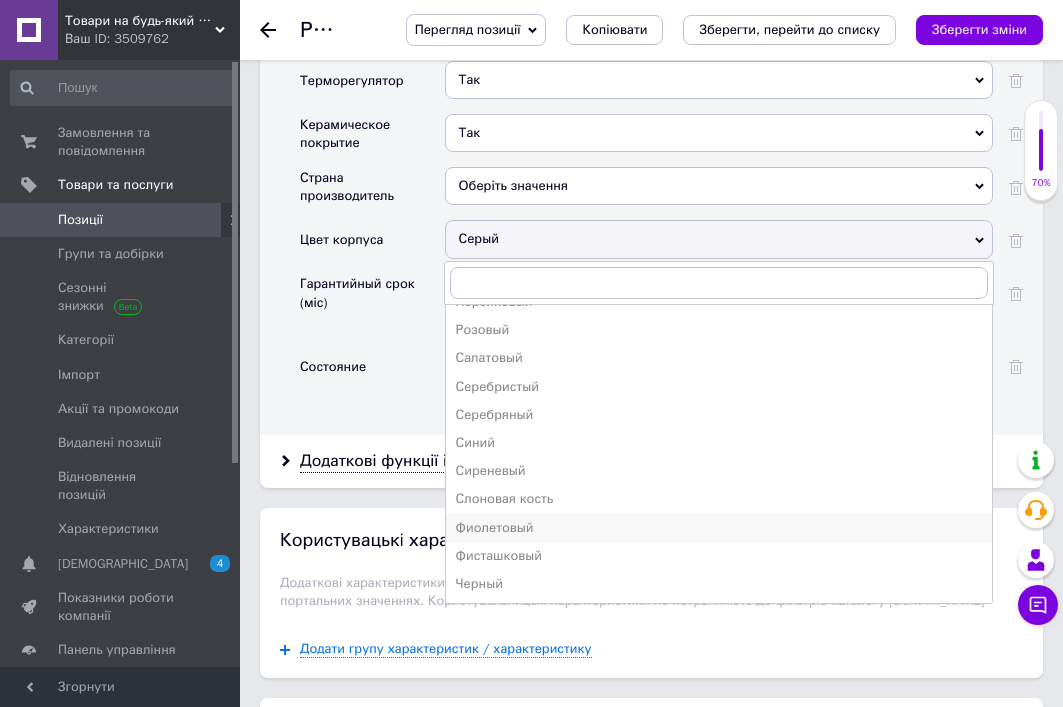 click on "Фиолетовый" at bounding box center (719, 528) 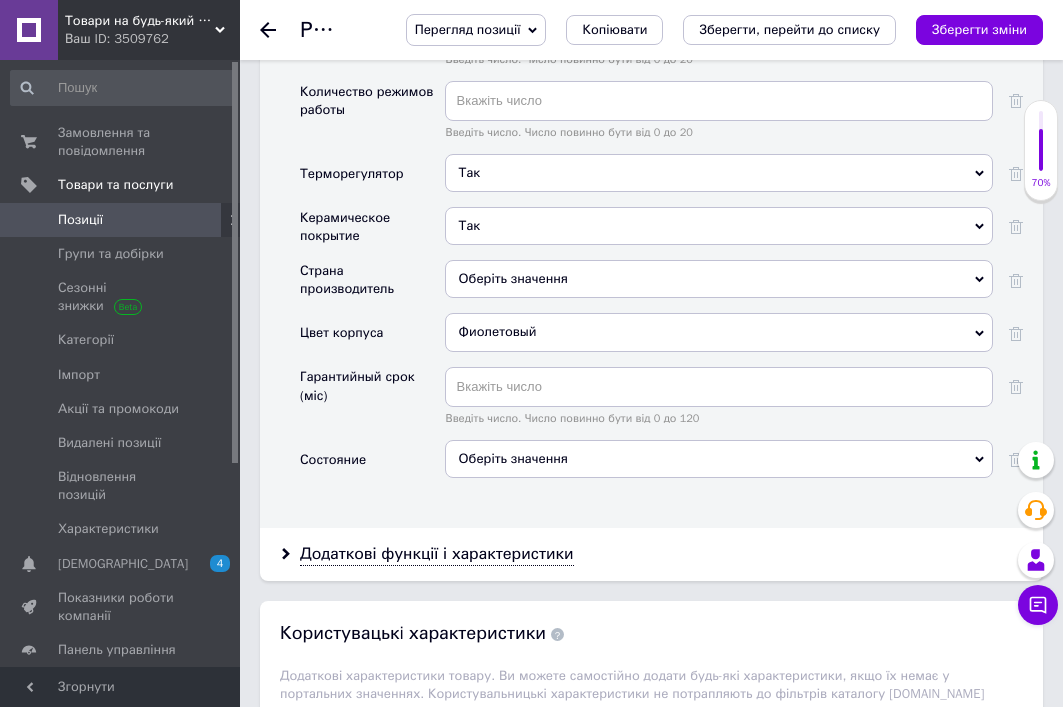 scroll, scrollTop: 2500, scrollLeft: 0, axis: vertical 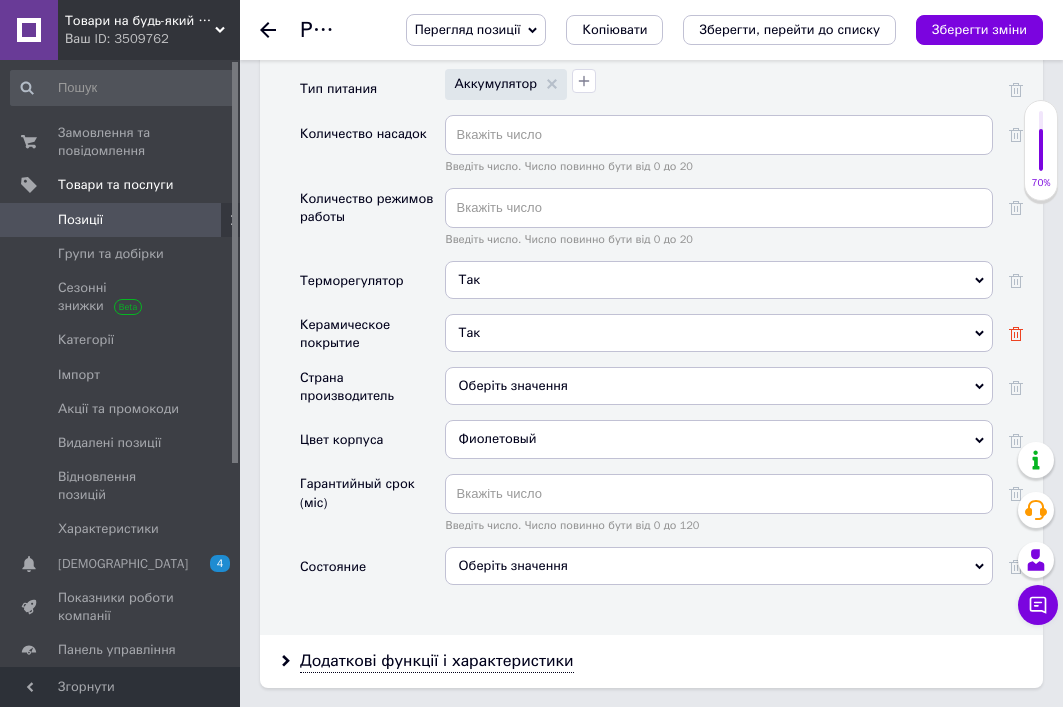 click 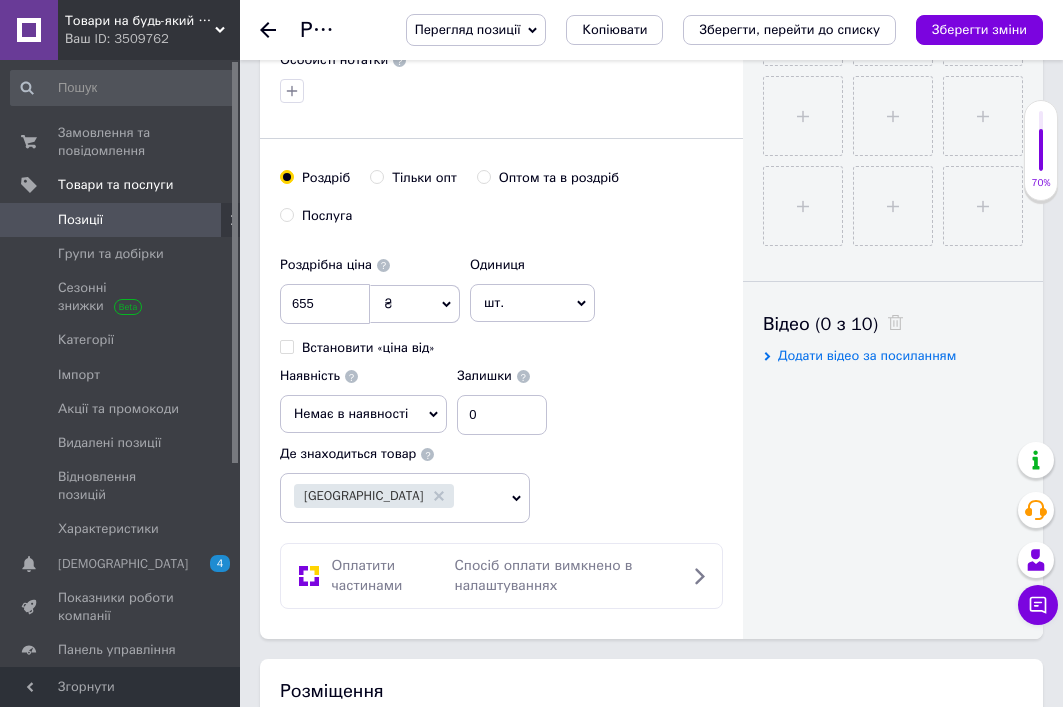scroll, scrollTop: 700, scrollLeft: 0, axis: vertical 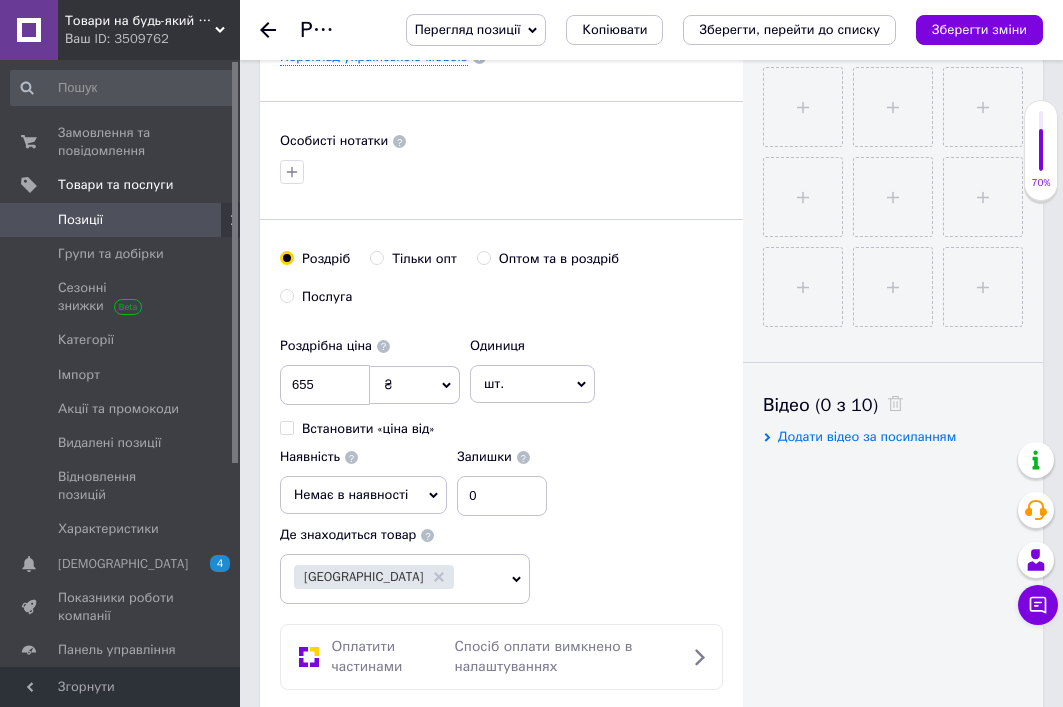 click 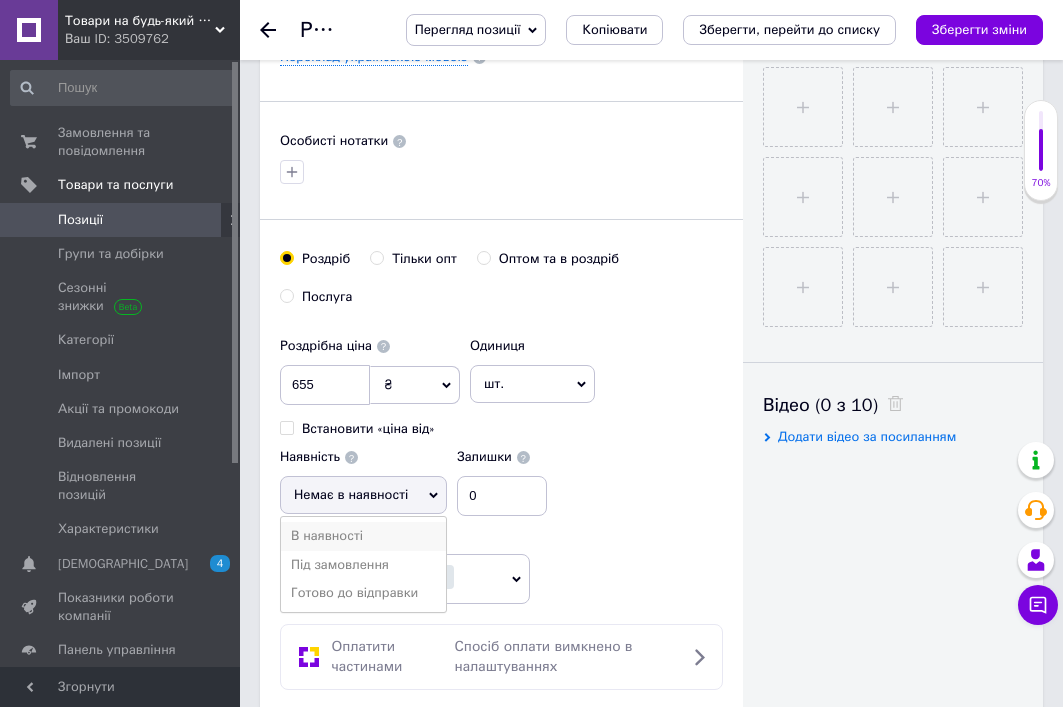 click on "В наявності" at bounding box center (363, 536) 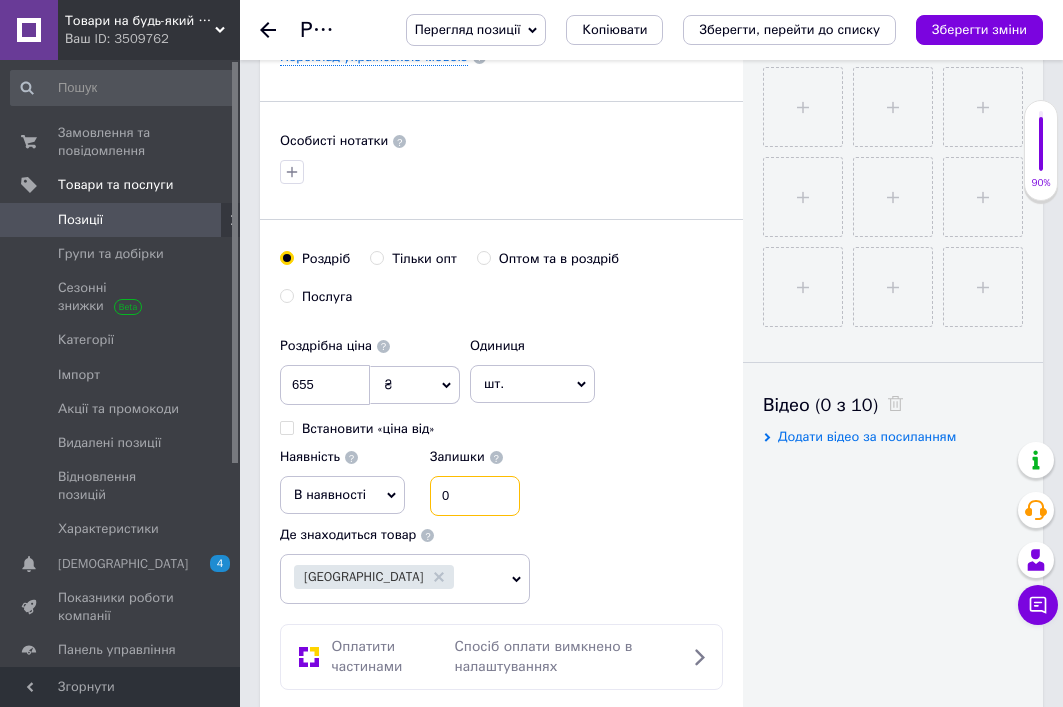 click on "0" at bounding box center [475, 496] 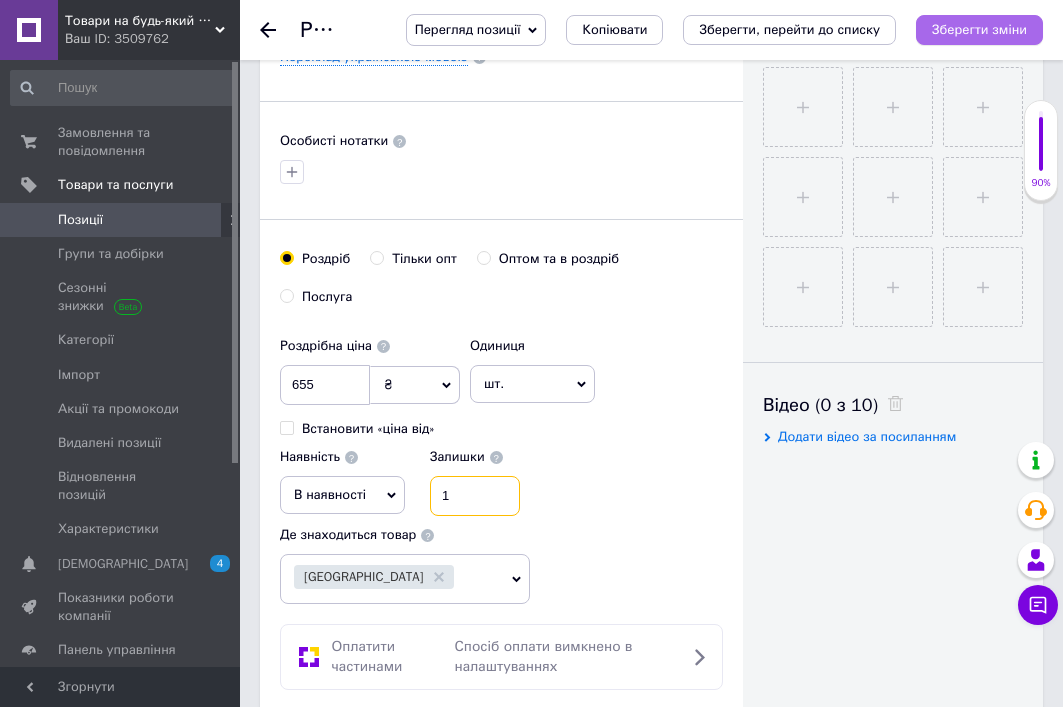 type on "1" 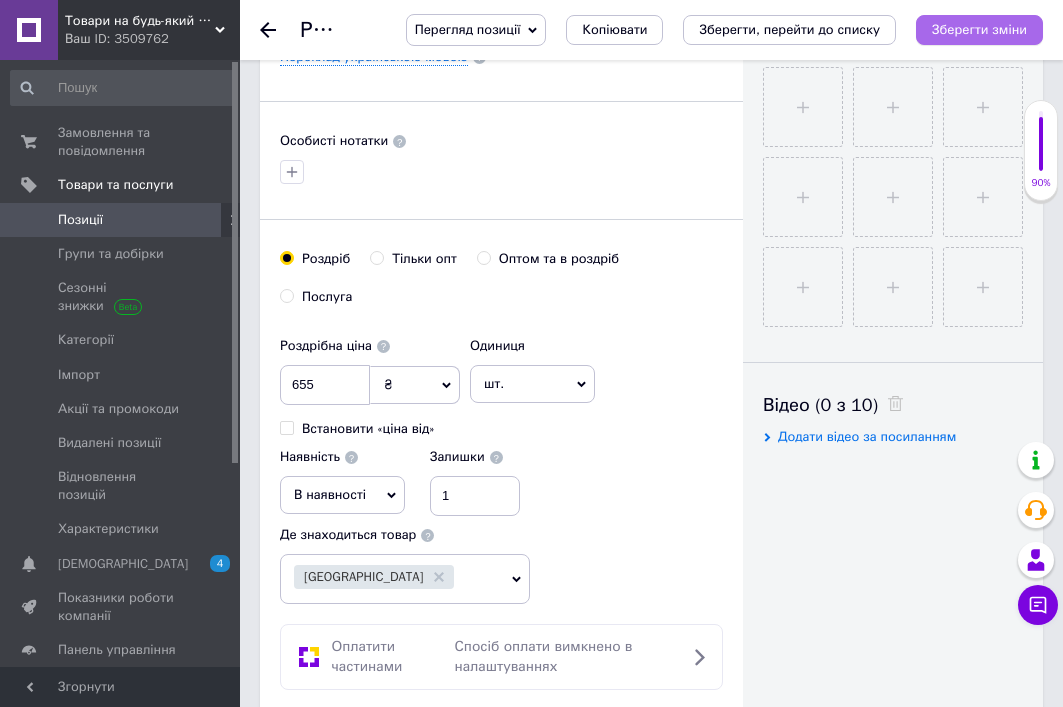 click on "Зберегти зміни" at bounding box center (979, 29) 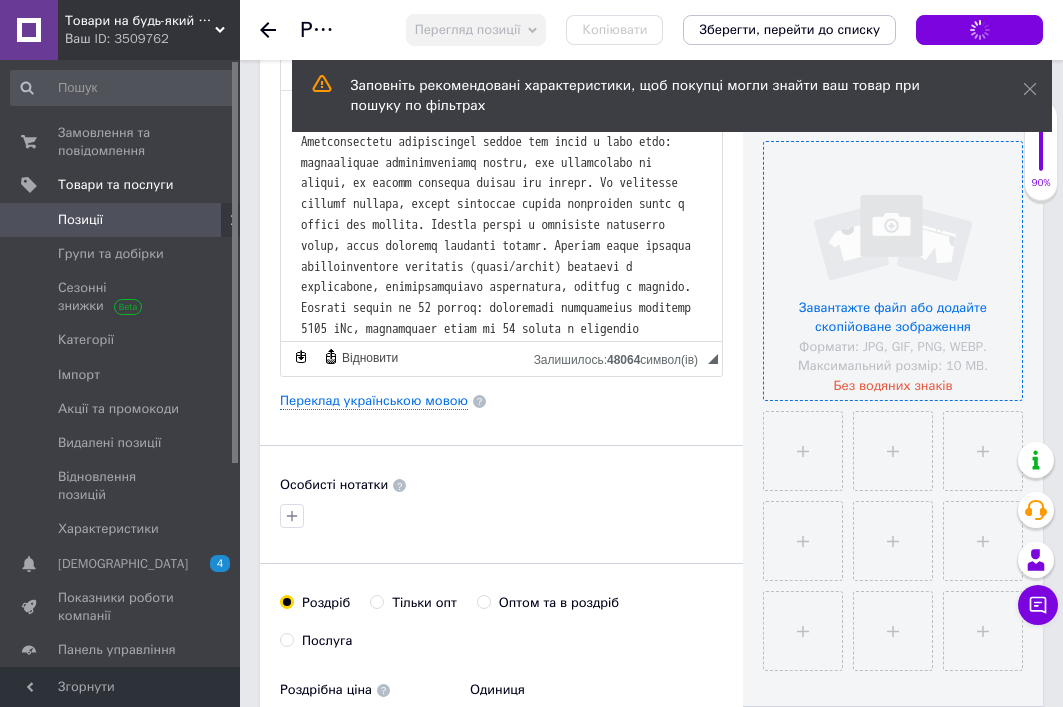 scroll, scrollTop: 0, scrollLeft: 0, axis: both 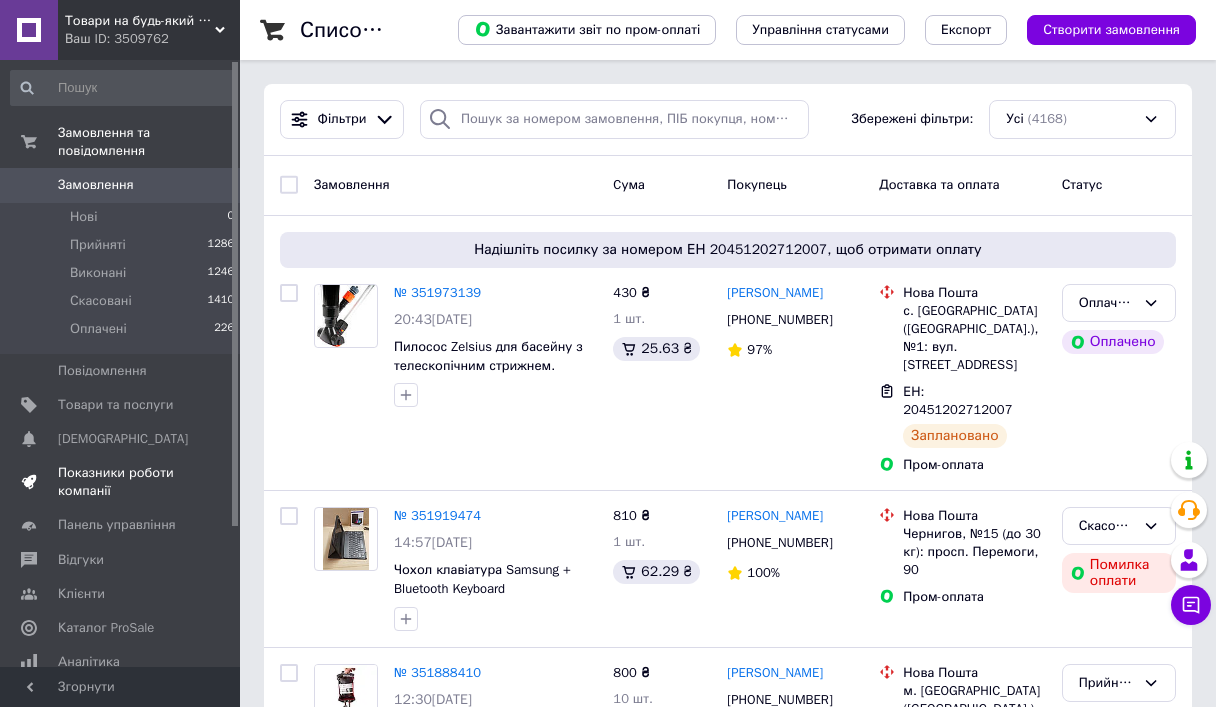 click on "Показники роботи компанії" at bounding box center [121, 482] 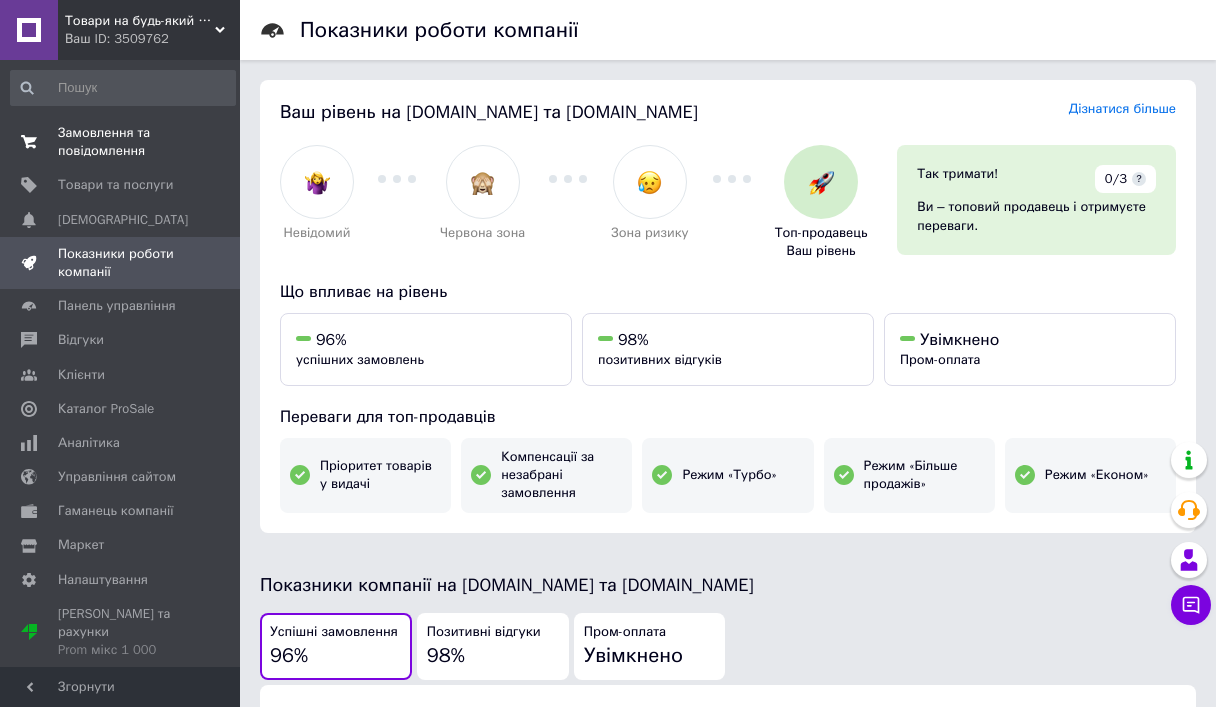 click on "Замовлення та повідомлення" at bounding box center [121, 142] 